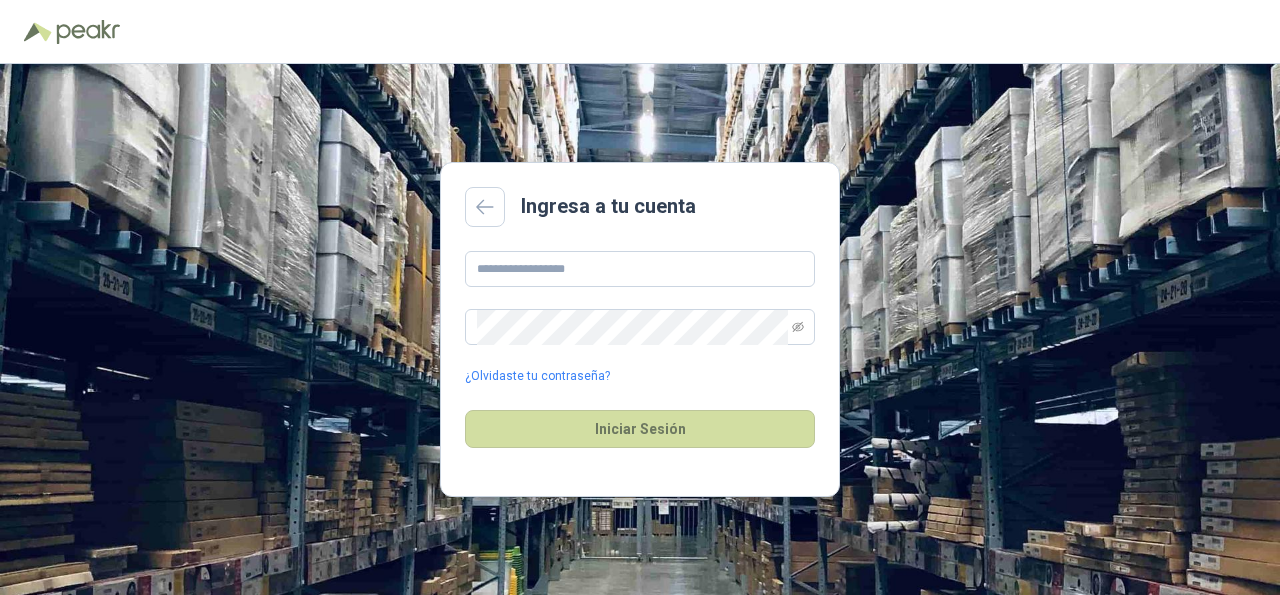 scroll, scrollTop: 0, scrollLeft: 0, axis: both 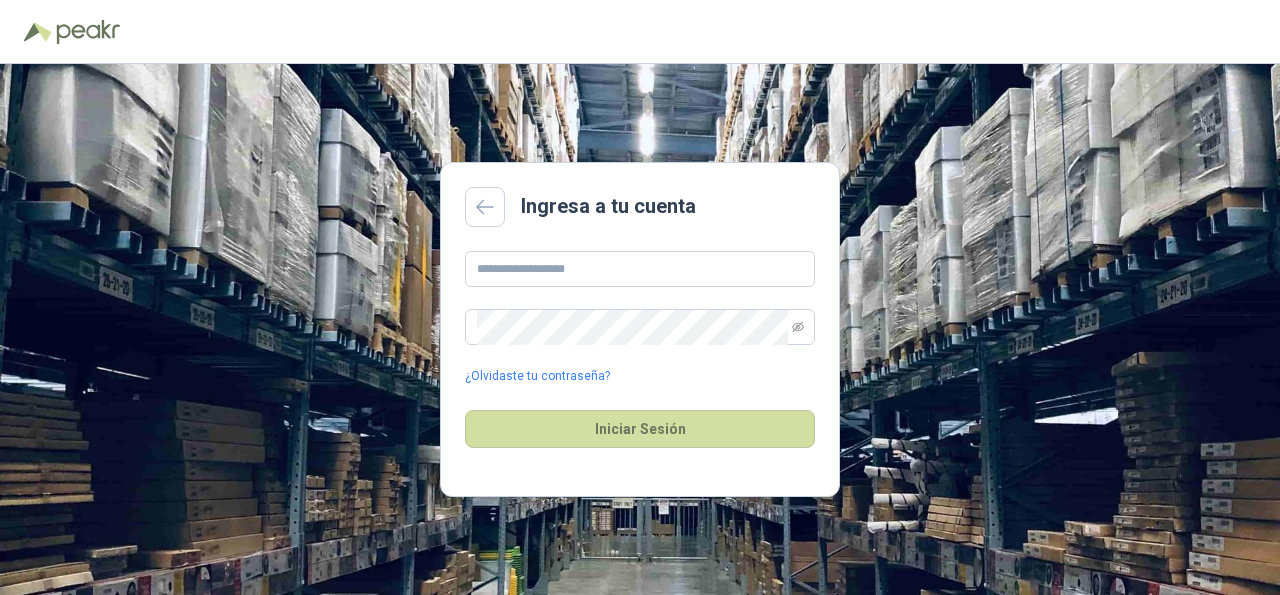 type on "**********" 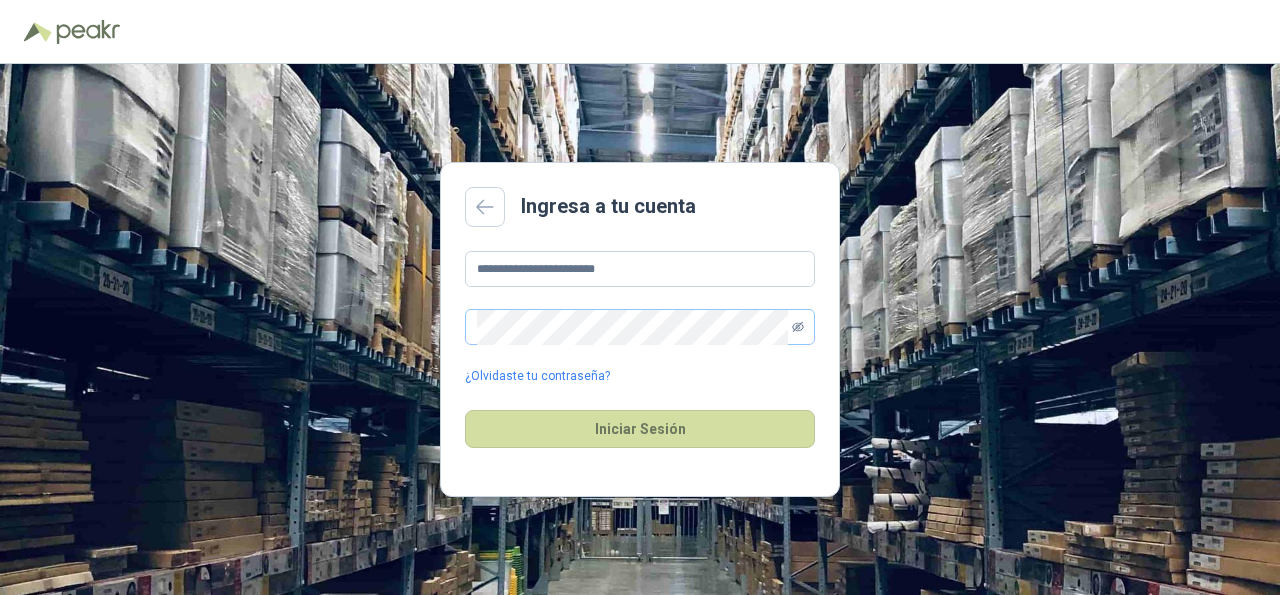 click 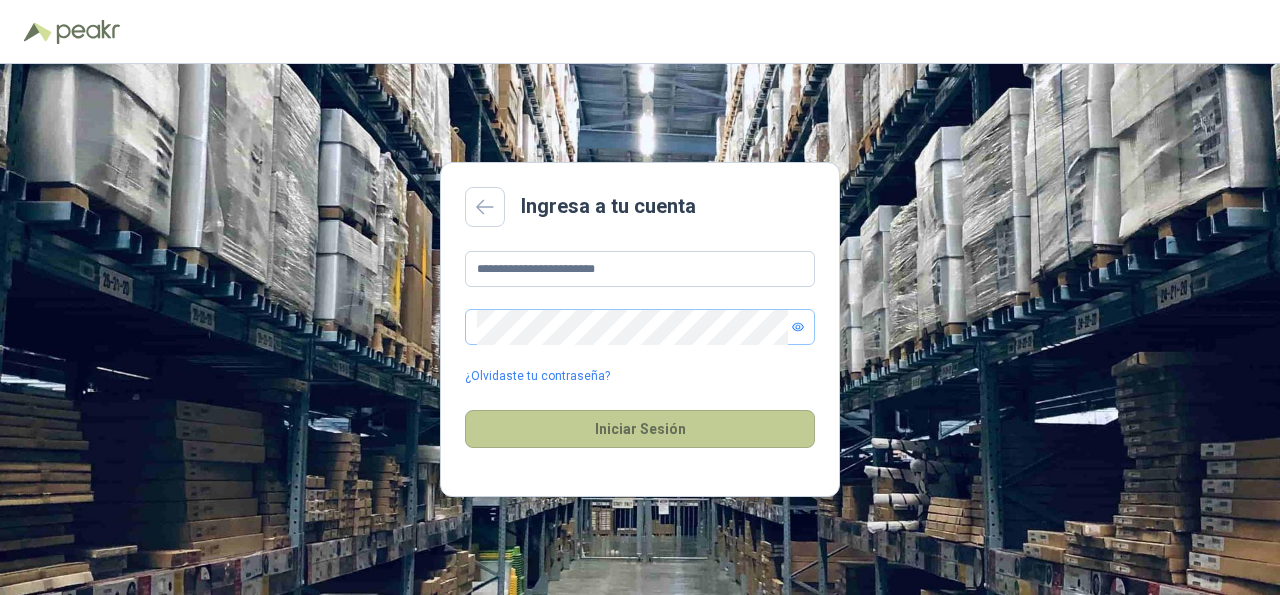 click on "Iniciar Sesión" at bounding box center (640, 429) 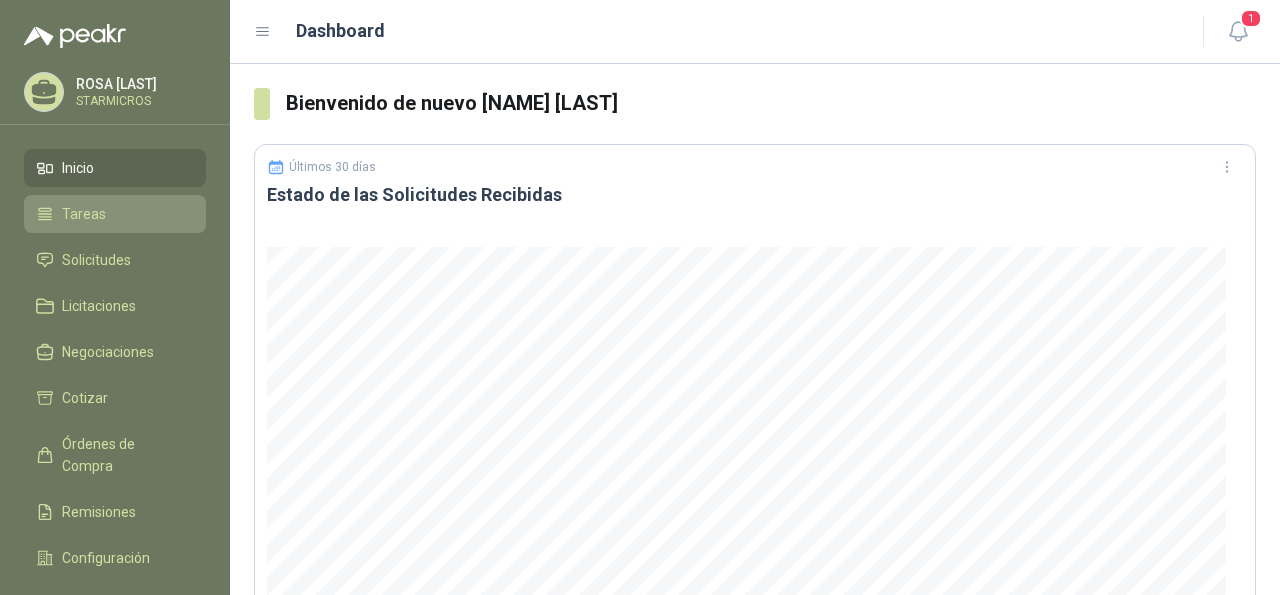 click on "Tareas" at bounding box center (84, 214) 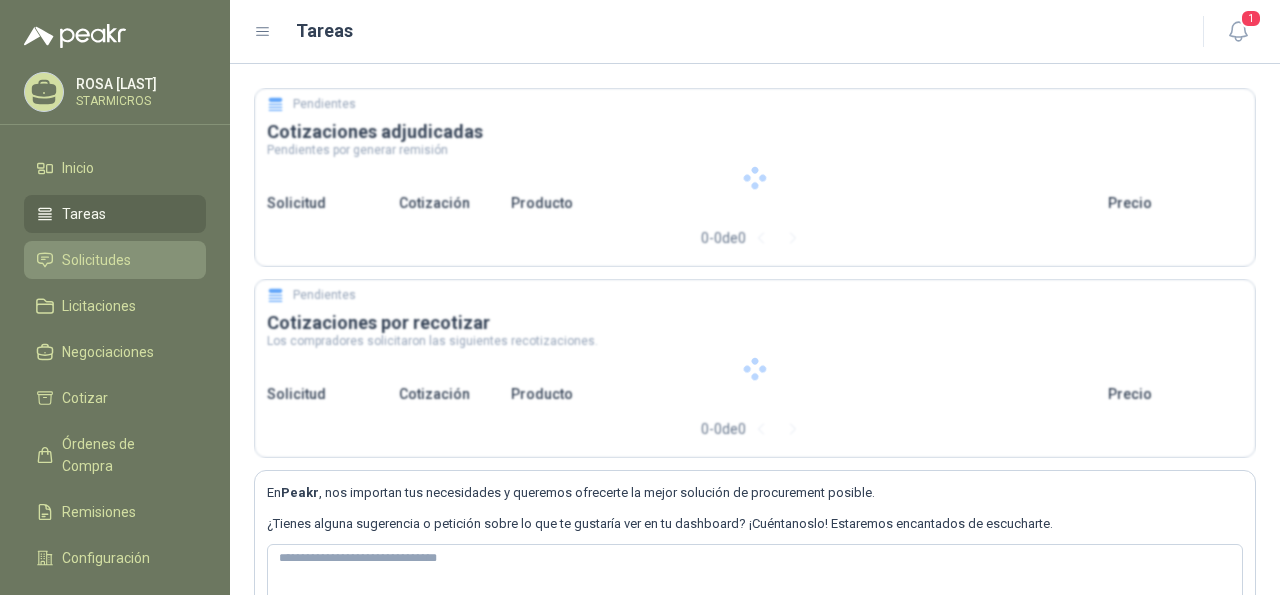 type 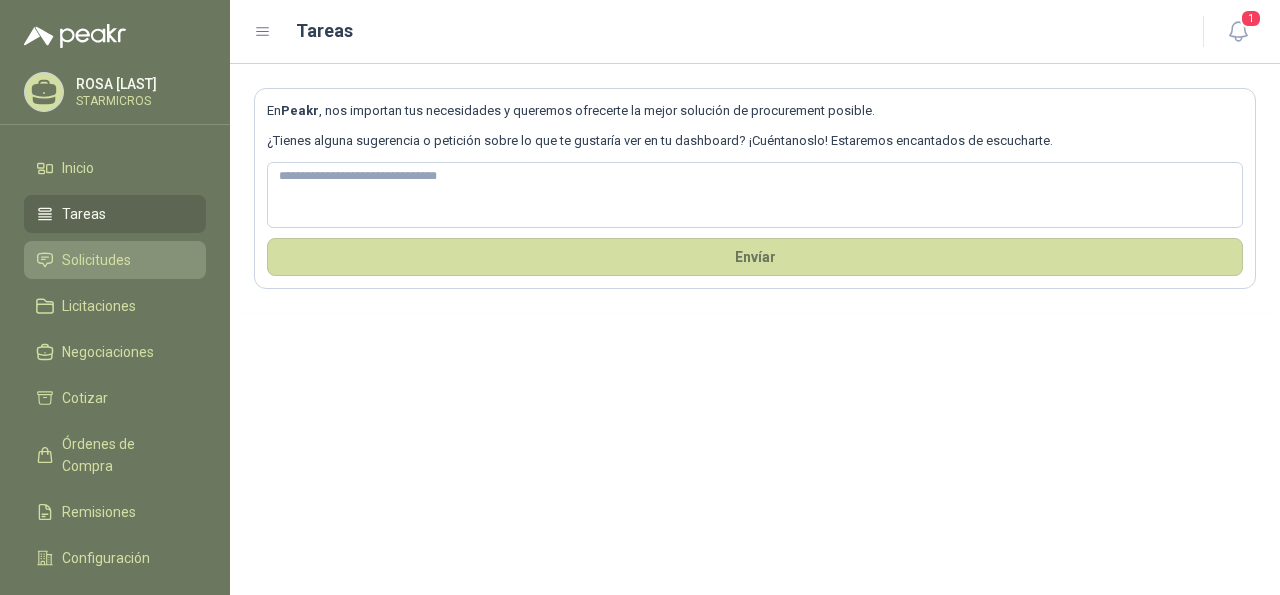 click on "Solicitudes" at bounding box center [96, 260] 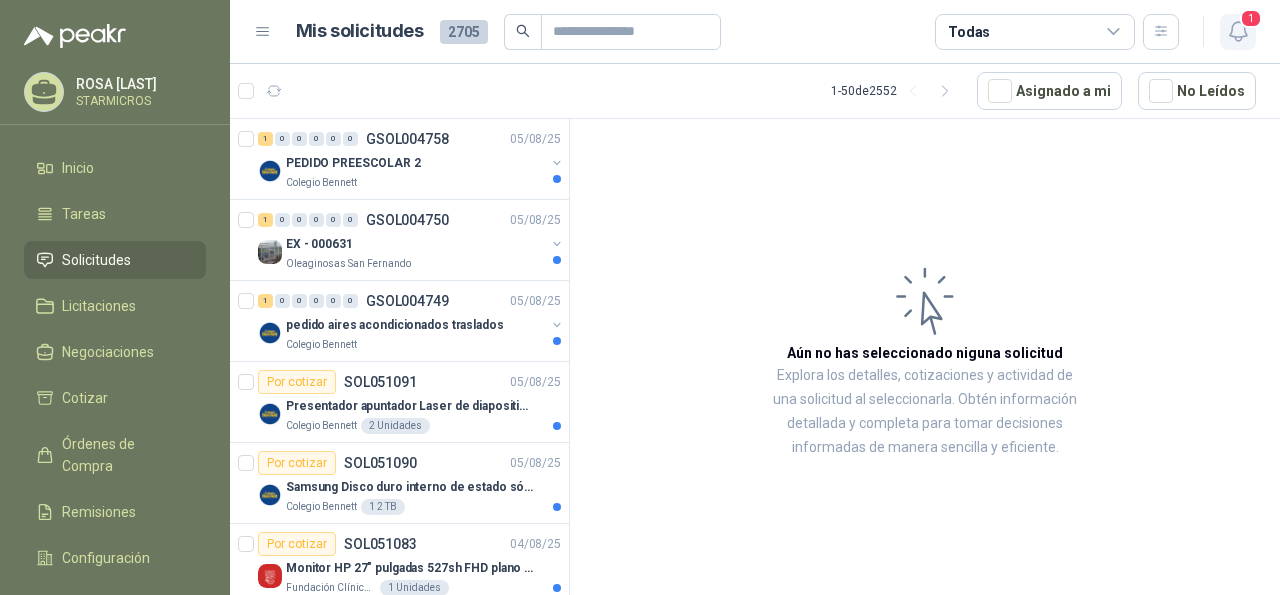 click 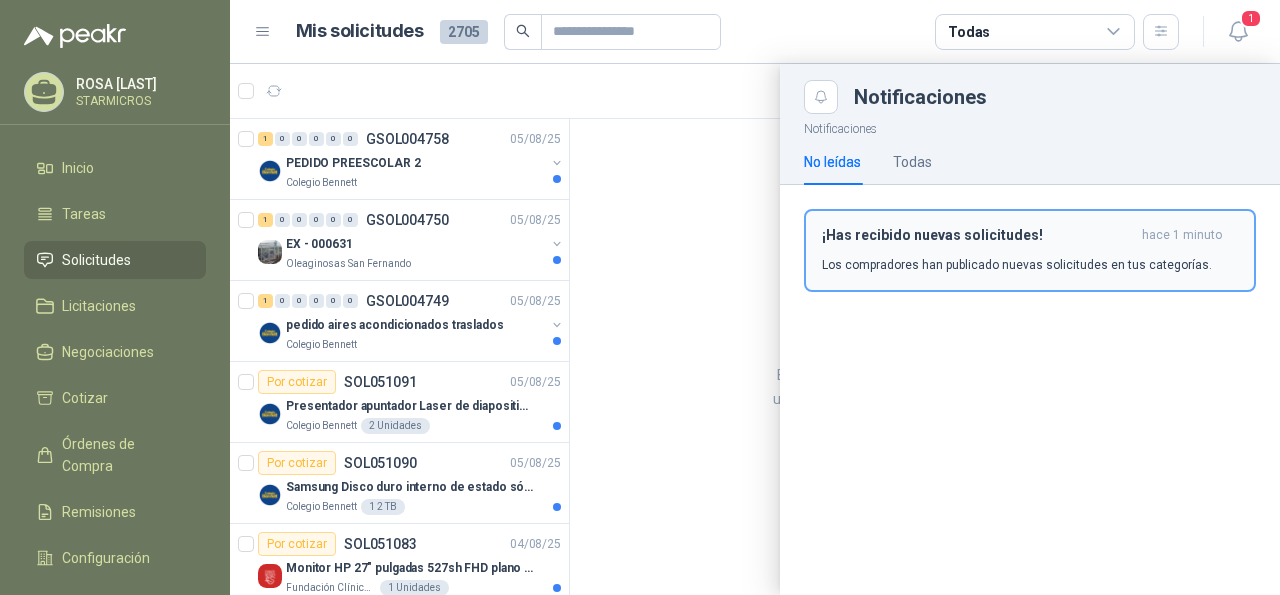 click on "Los compradores han publicado nuevas solicitudes en tus categorías." at bounding box center [1017, 265] 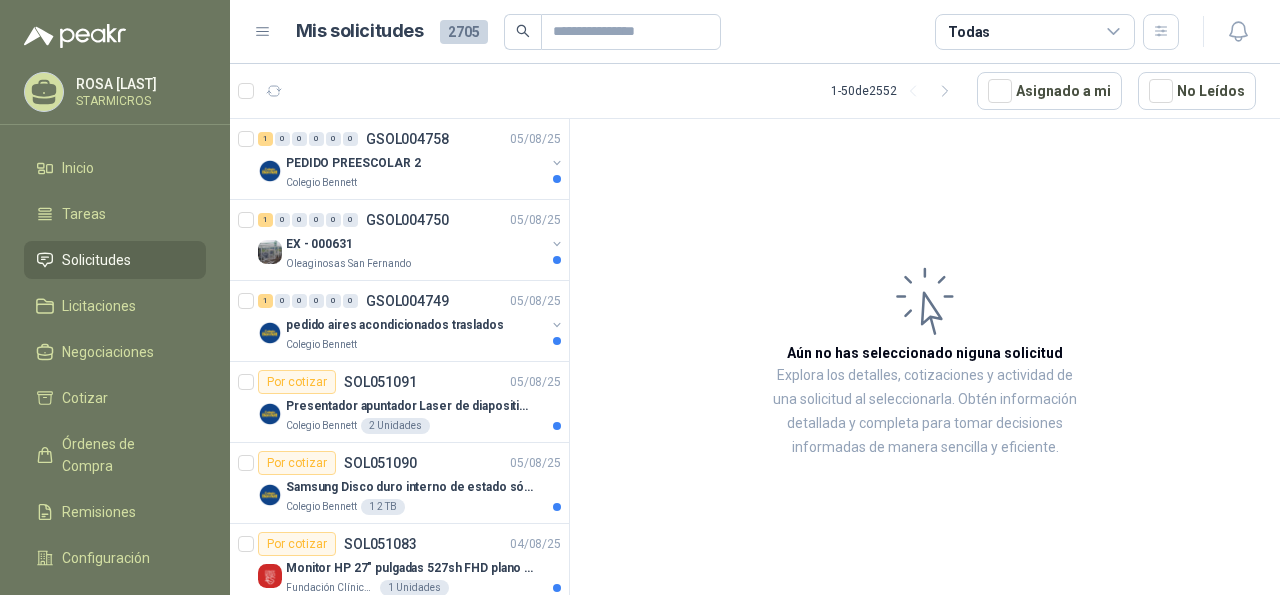 click 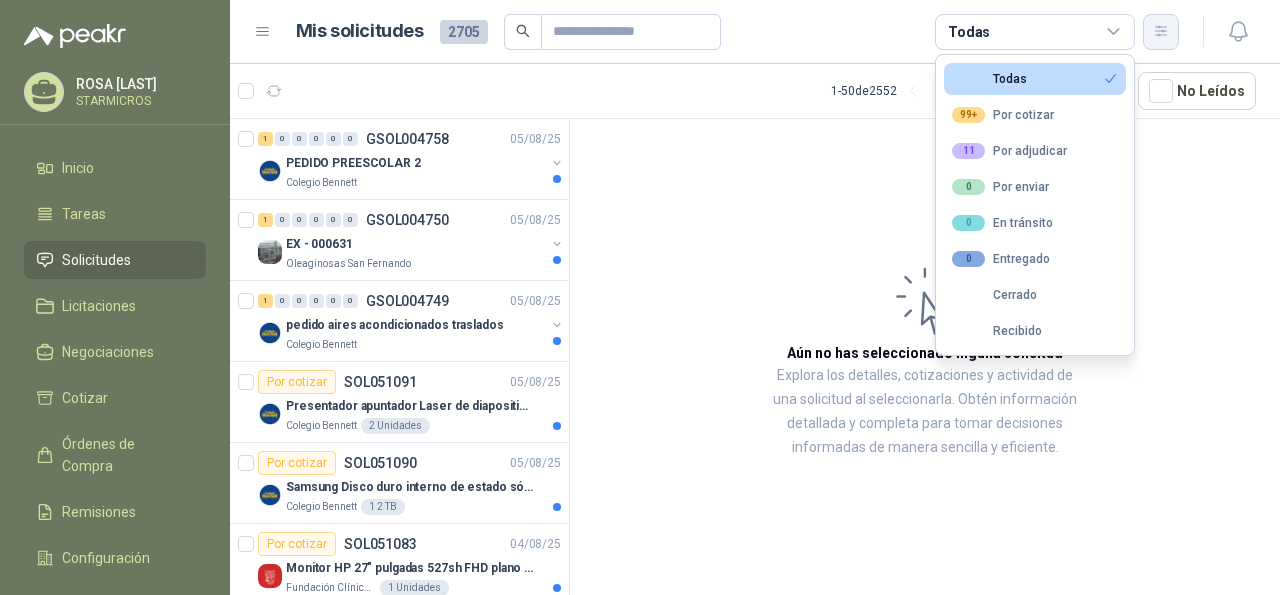click 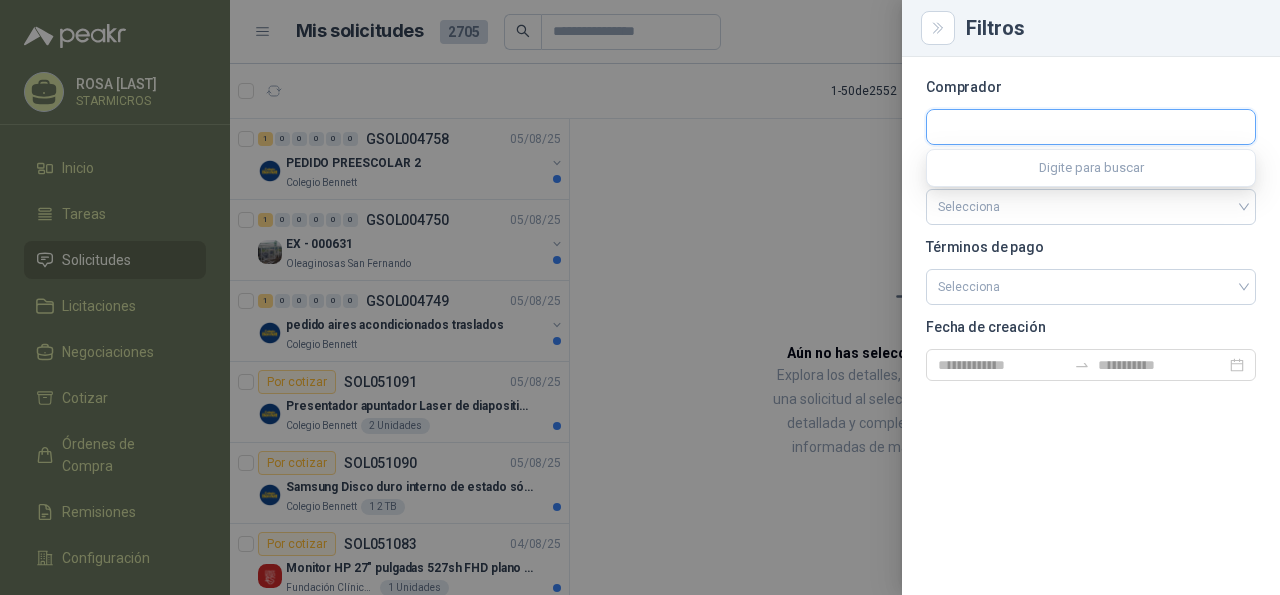 click at bounding box center [1091, 127] 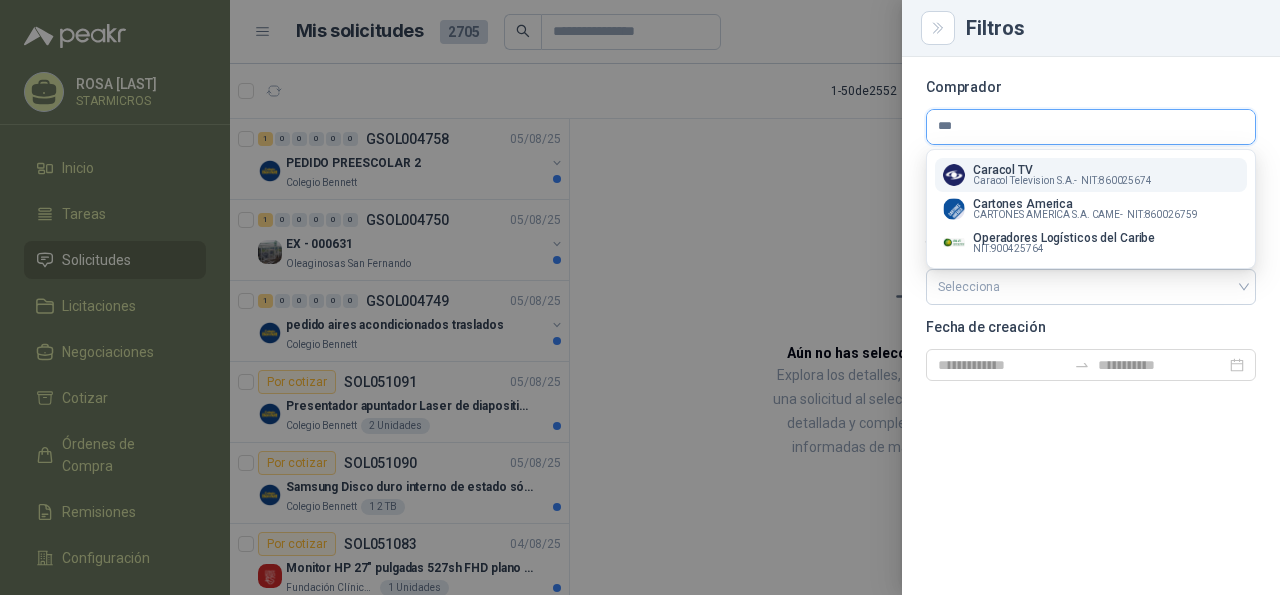 type on "***" 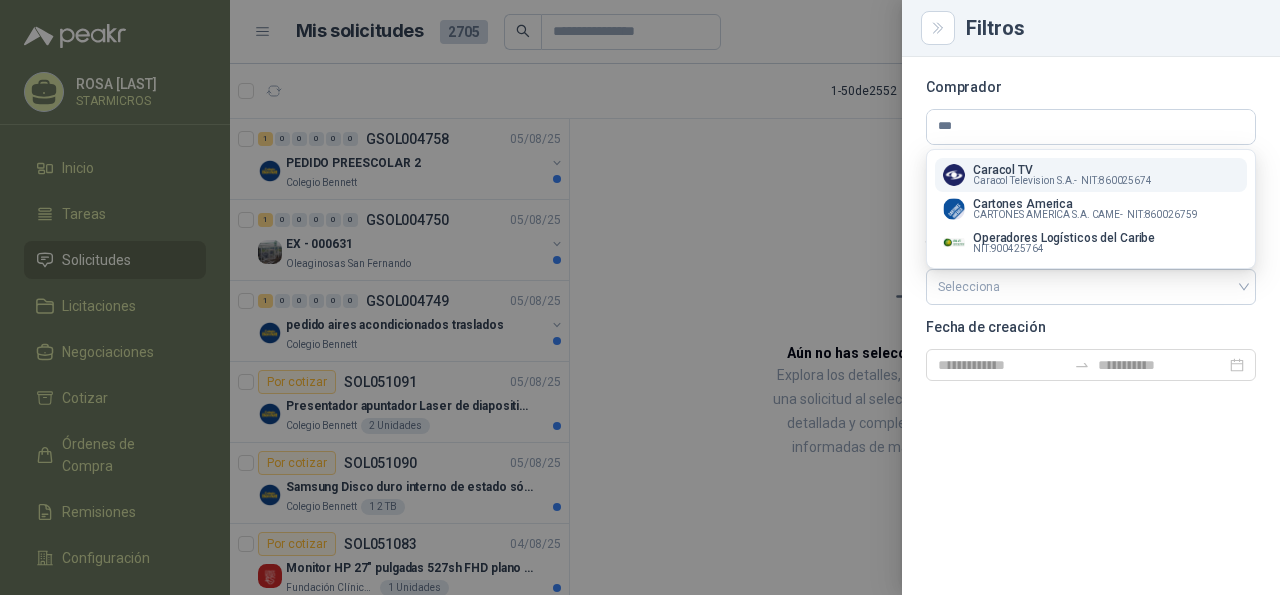 click on "Caracol Television S.A. -" at bounding box center [1025, 181] 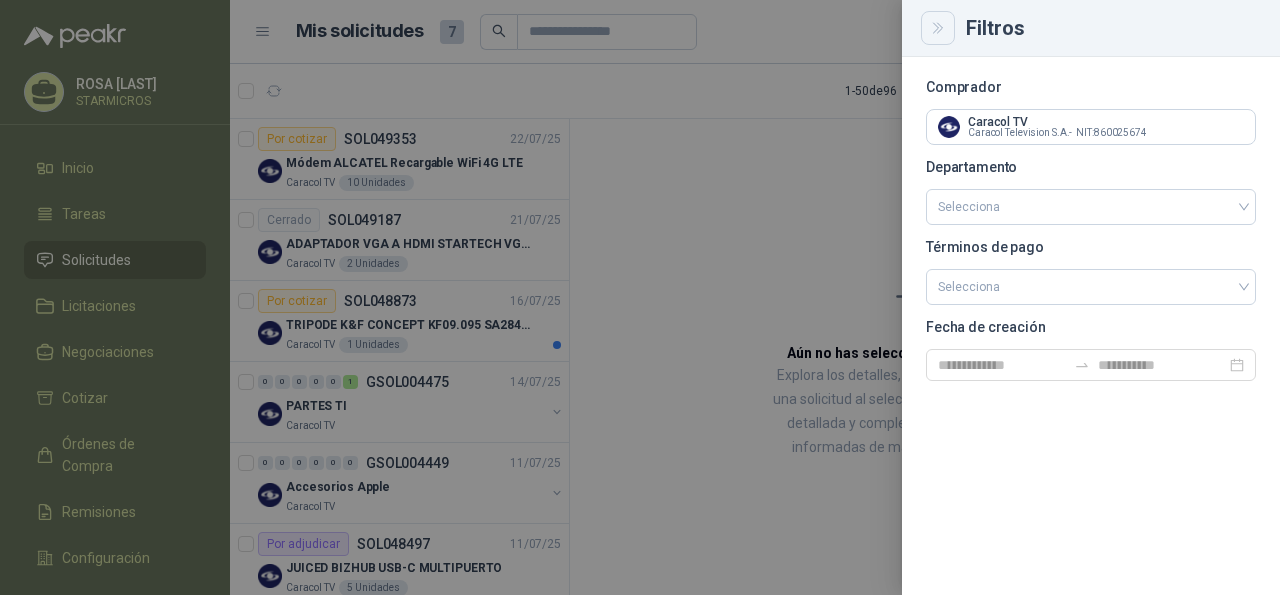 click 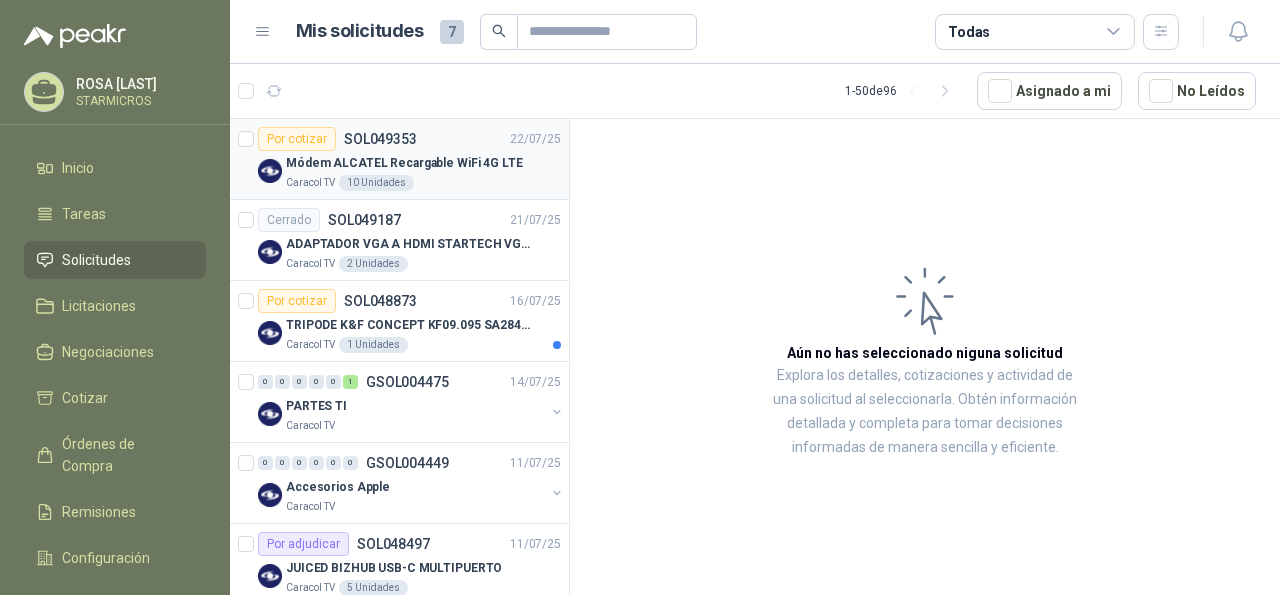 click on "Módem ALCATEL Recargable WiFi 4G LTE" at bounding box center [404, 163] 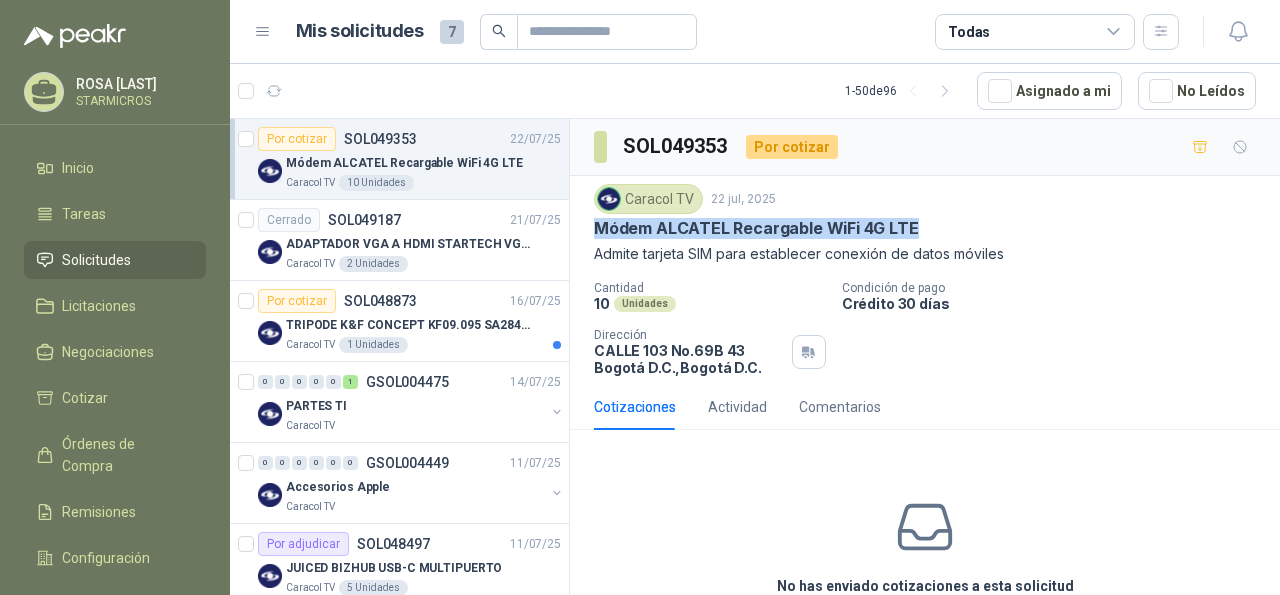 drag, startPoint x: 596, startPoint y: 227, endPoint x: 918, endPoint y: 227, distance: 322 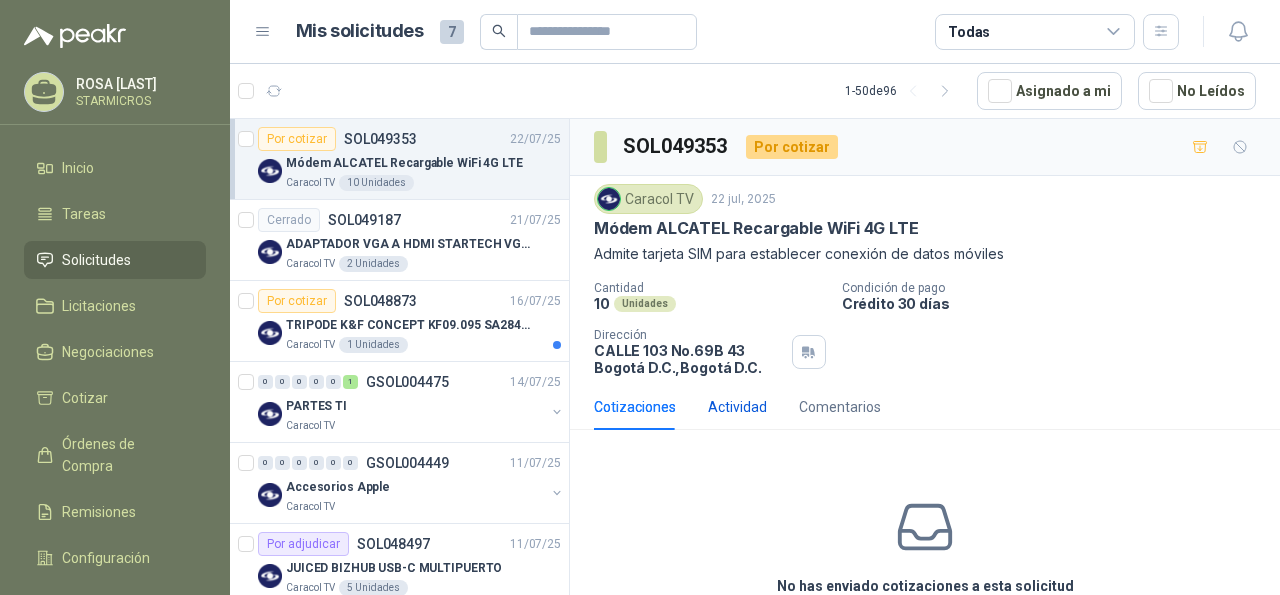 click on "Actividad" at bounding box center [737, 407] 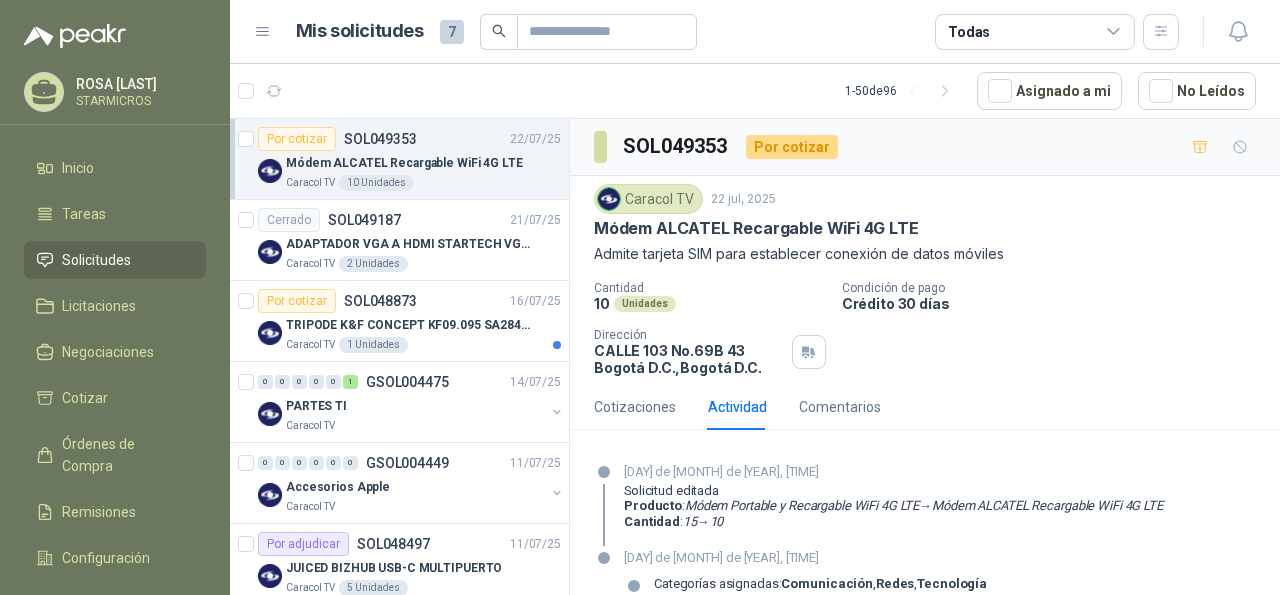 scroll, scrollTop: 58, scrollLeft: 0, axis: vertical 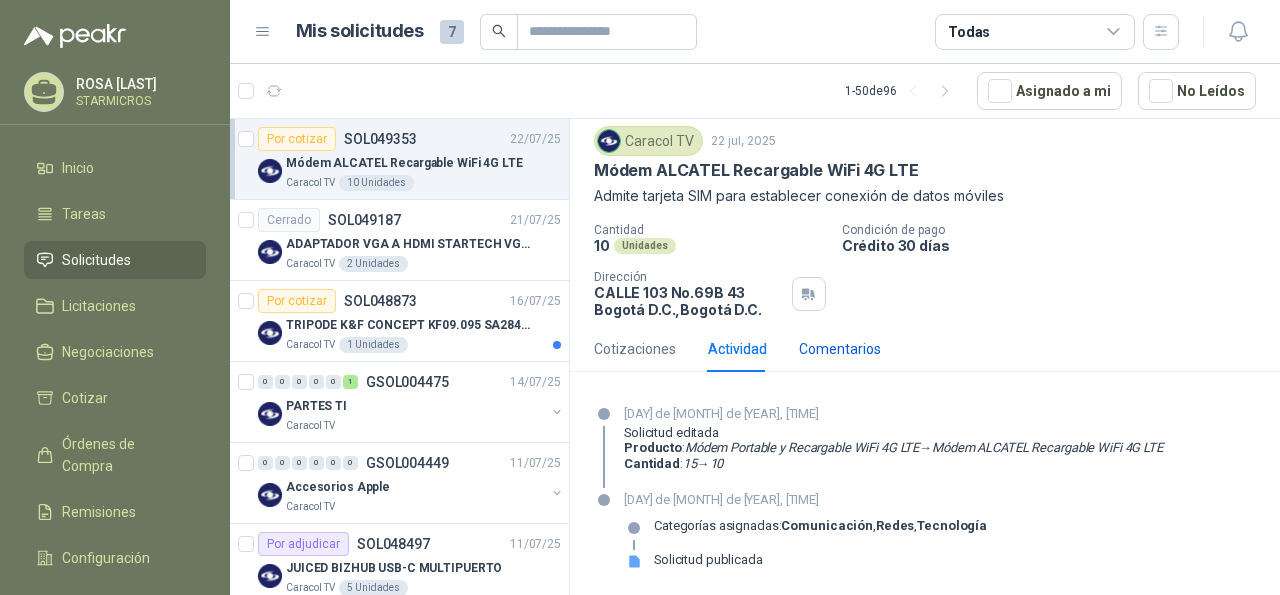click on "Comentarios" at bounding box center [840, 349] 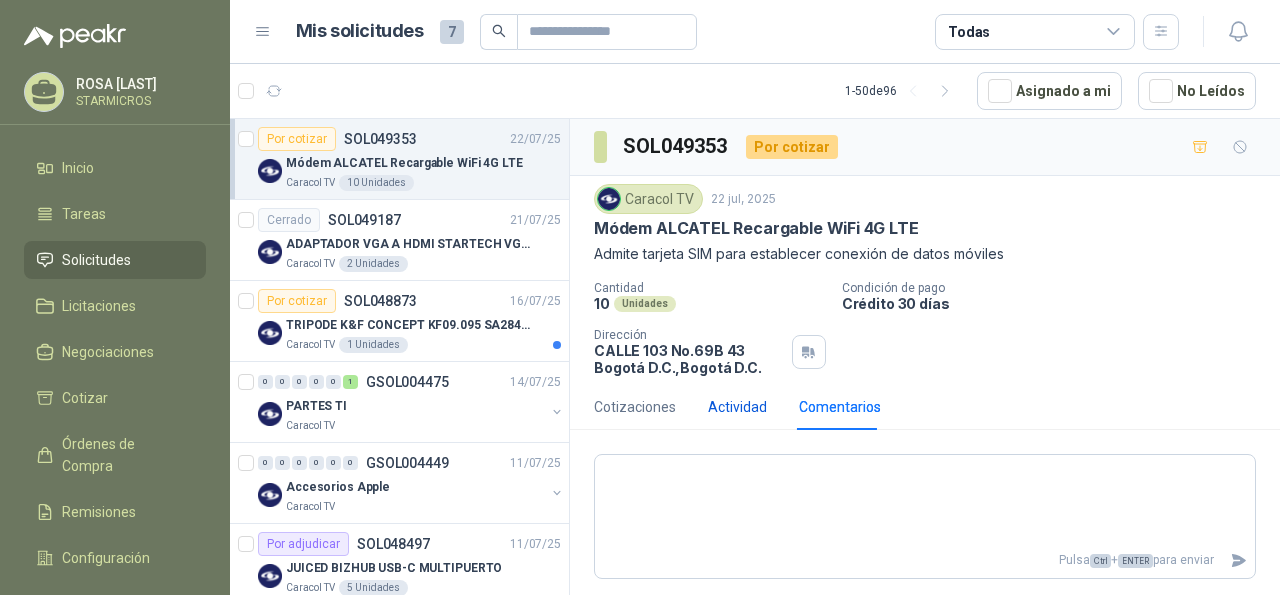click on "Actividad" at bounding box center (737, 407) 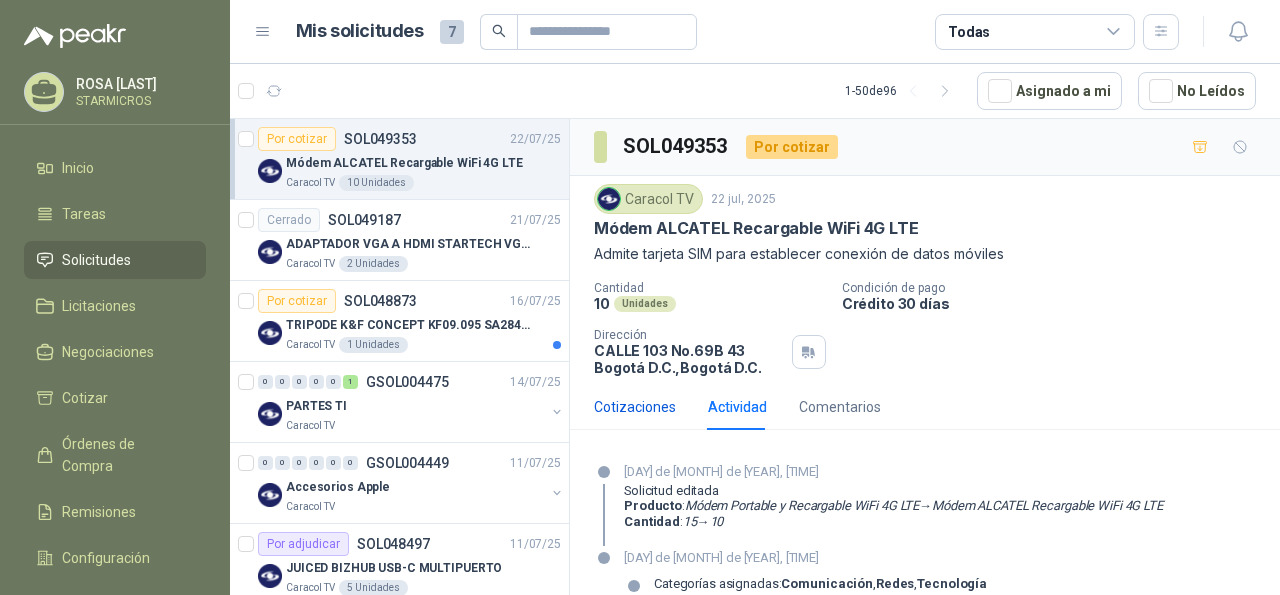 click on "Cotizaciones" at bounding box center [635, 407] 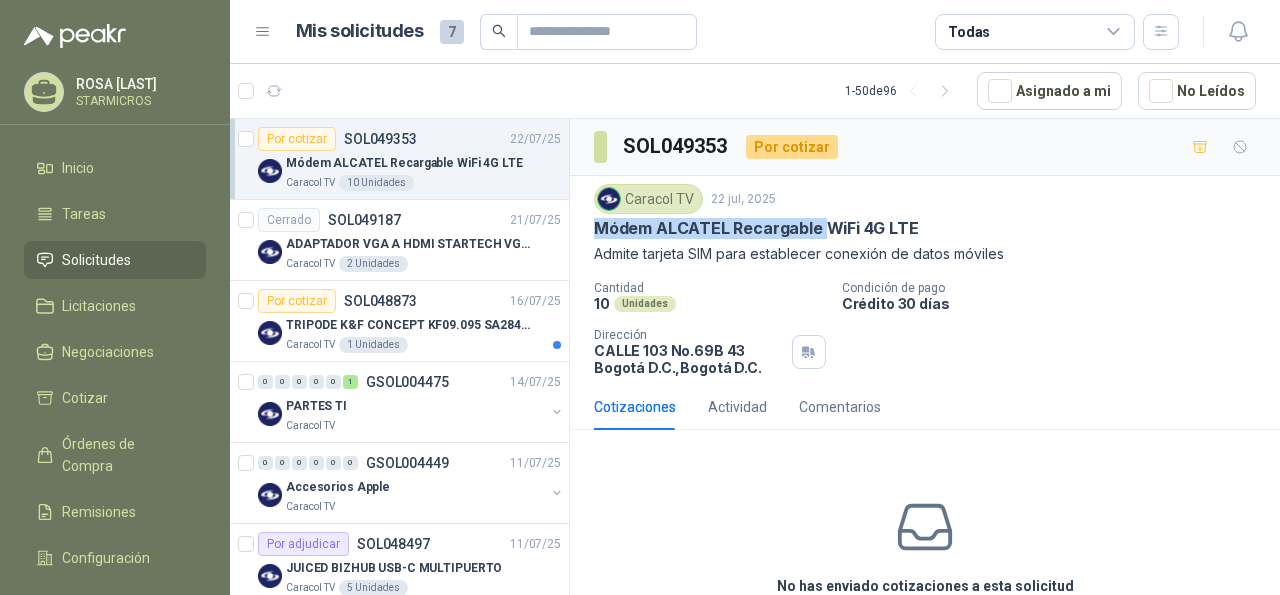 drag, startPoint x: 614, startPoint y: 229, endPoint x: 819, endPoint y: 233, distance: 205.03902 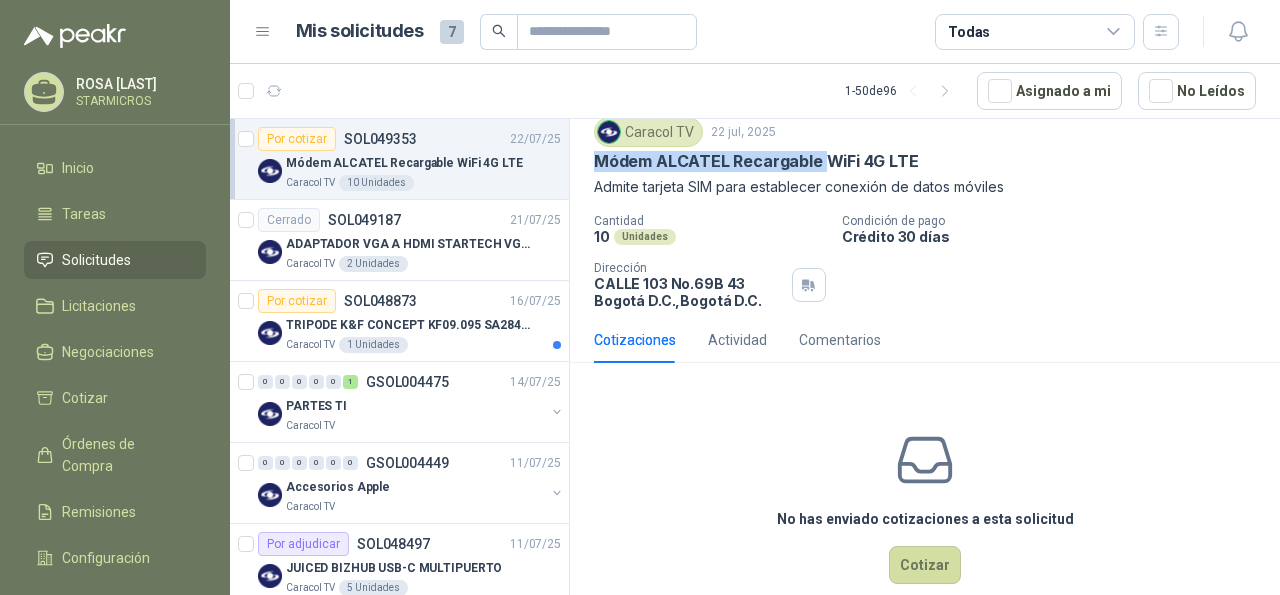 scroll, scrollTop: 98, scrollLeft: 0, axis: vertical 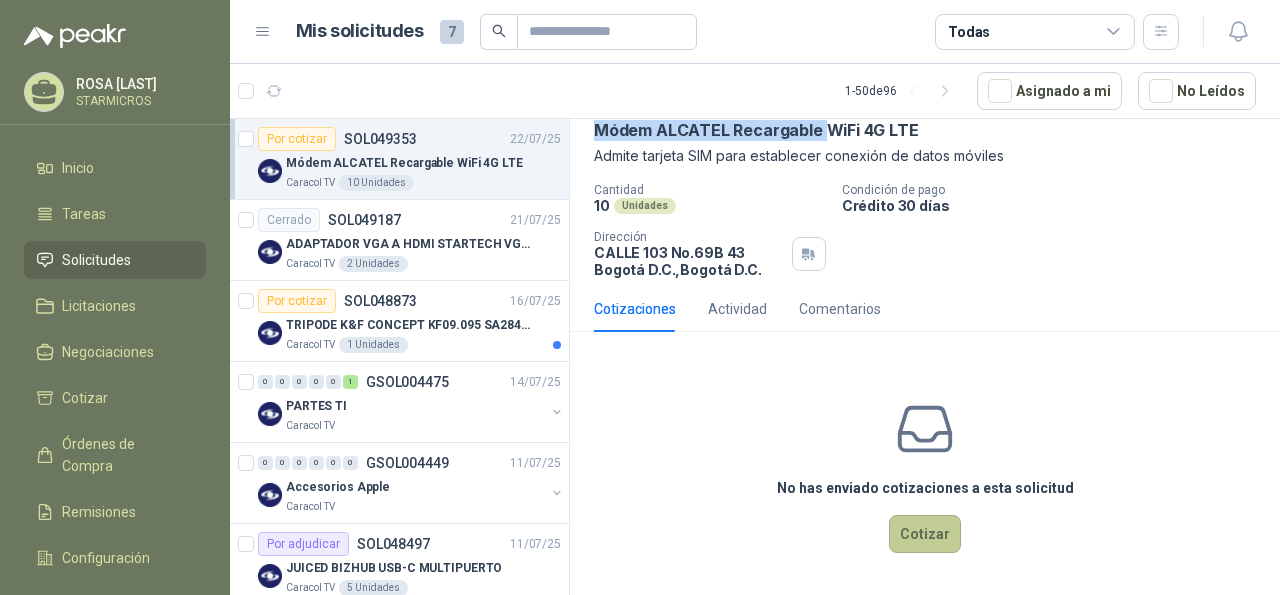 click on "Cotizar" at bounding box center (925, 534) 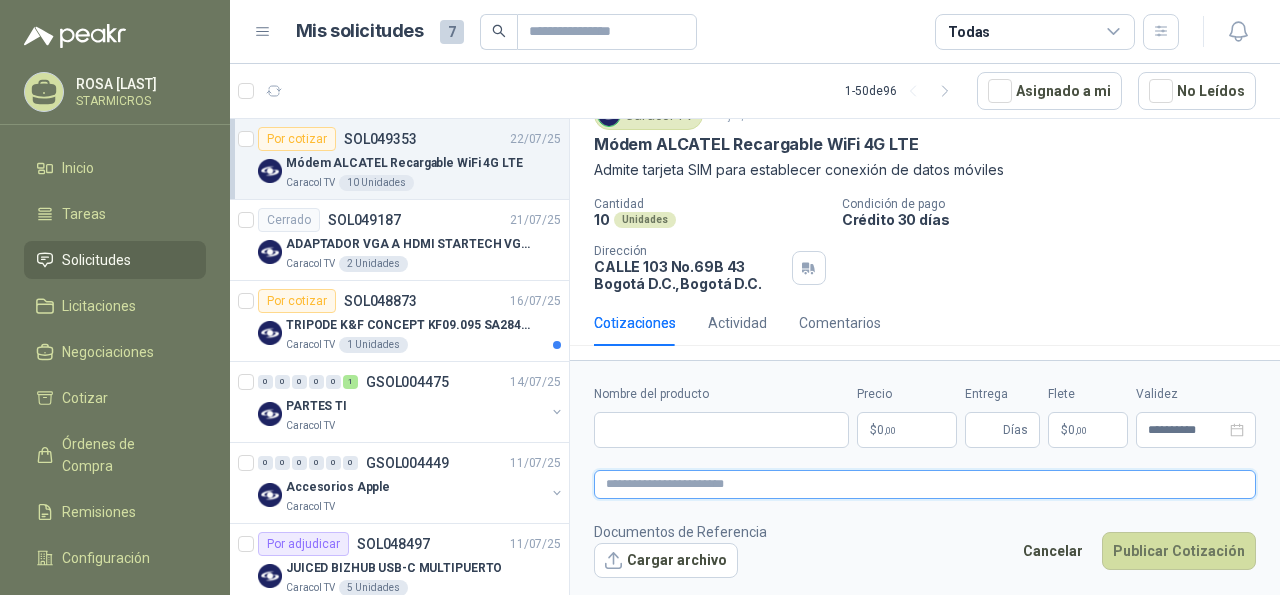 click at bounding box center [925, 484] 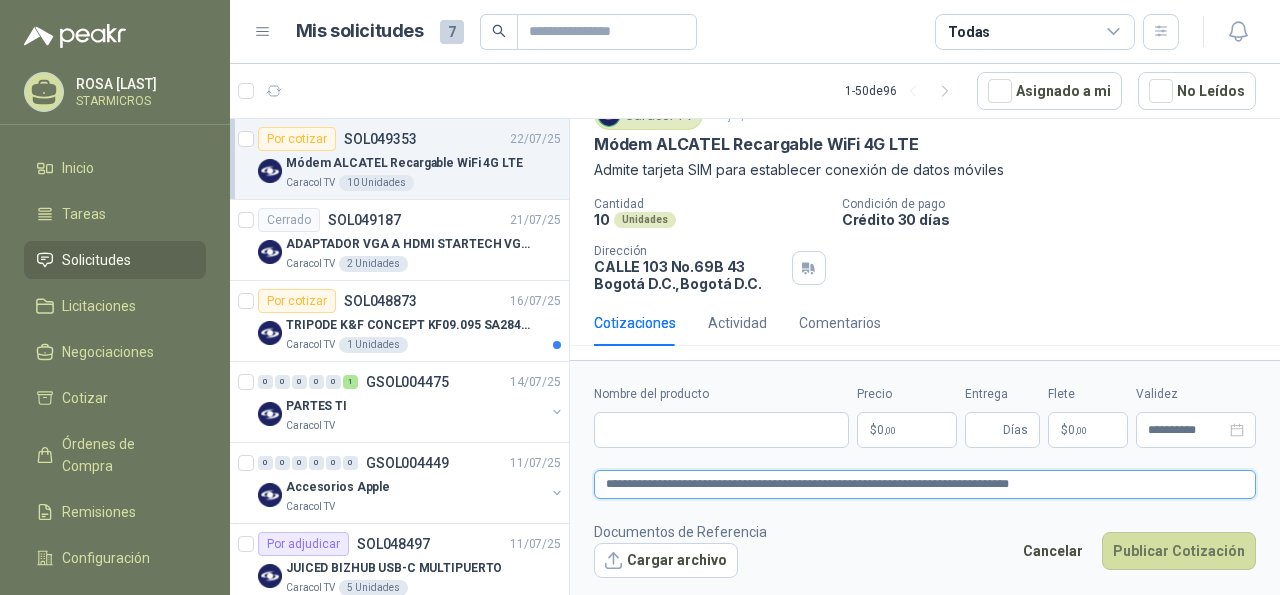 drag, startPoint x: 603, startPoint y: 489, endPoint x: 930, endPoint y: 509, distance: 327.61105 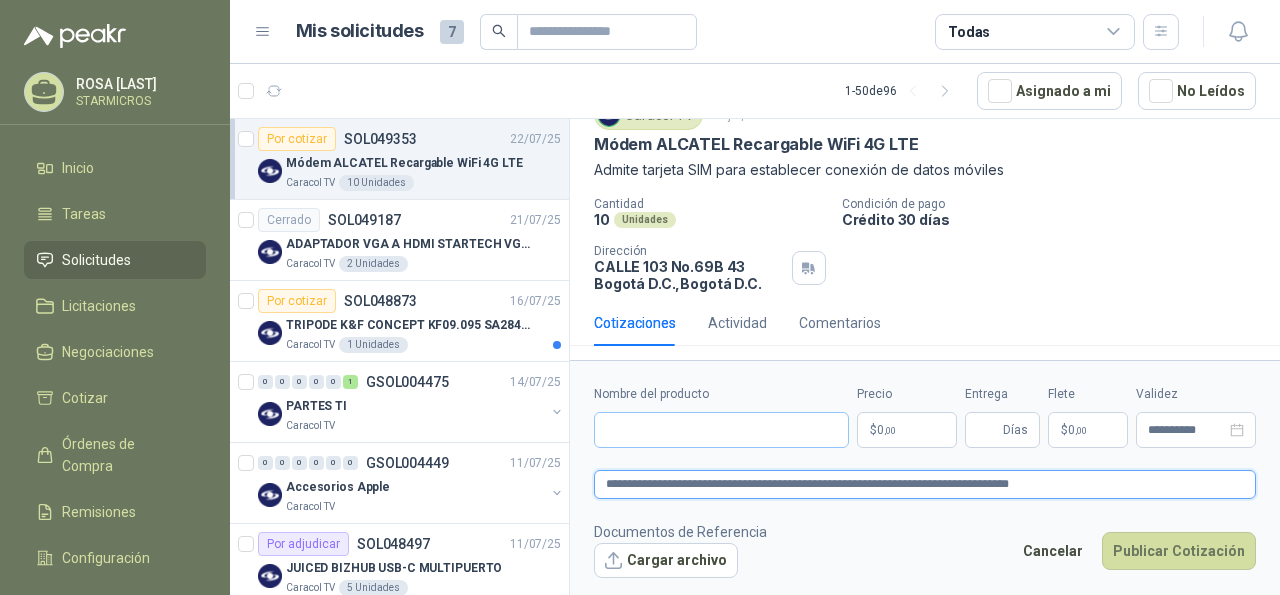 type on "**********" 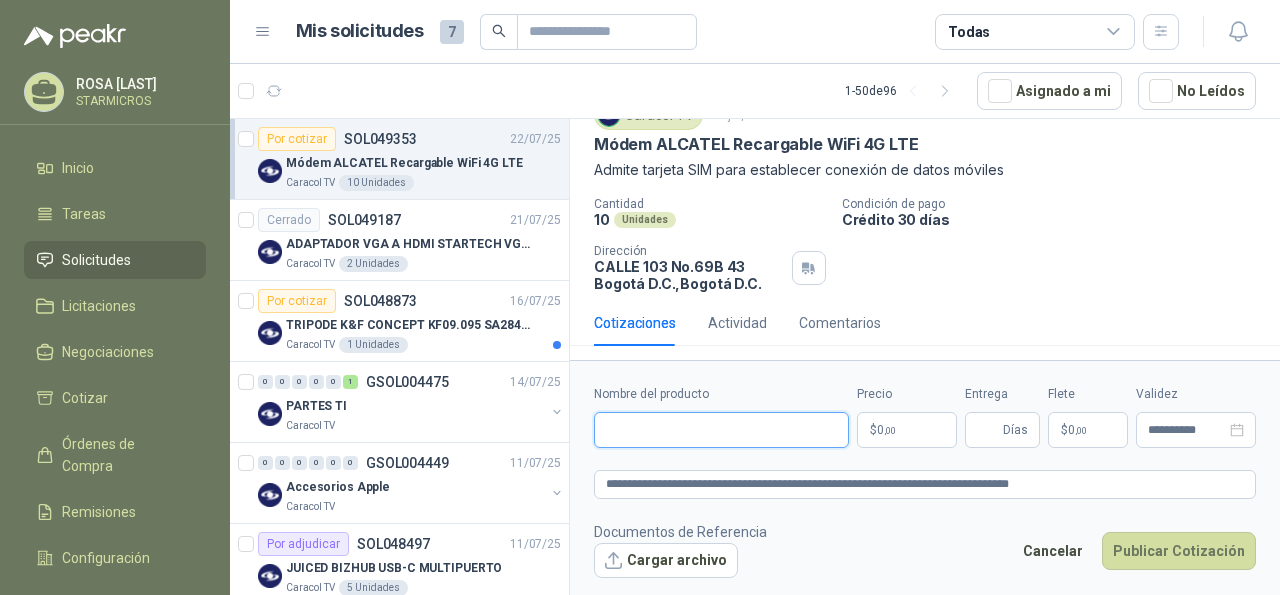 click on "Nombre del producto" at bounding box center (721, 430) 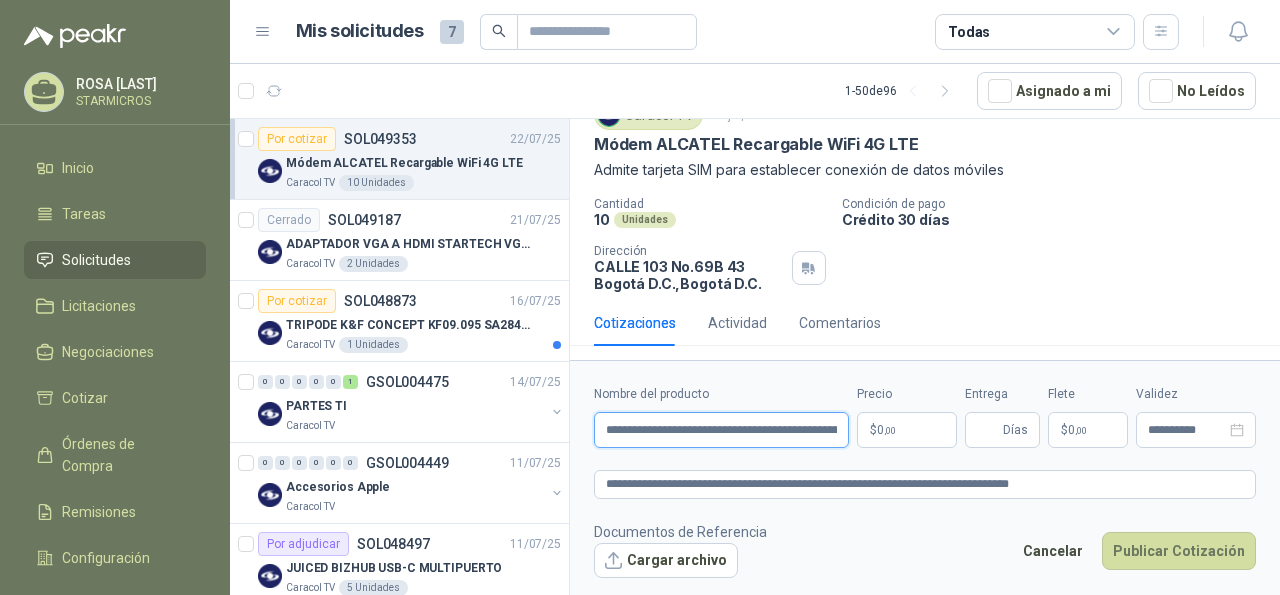 scroll, scrollTop: 0, scrollLeft: 93, axis: horizontal 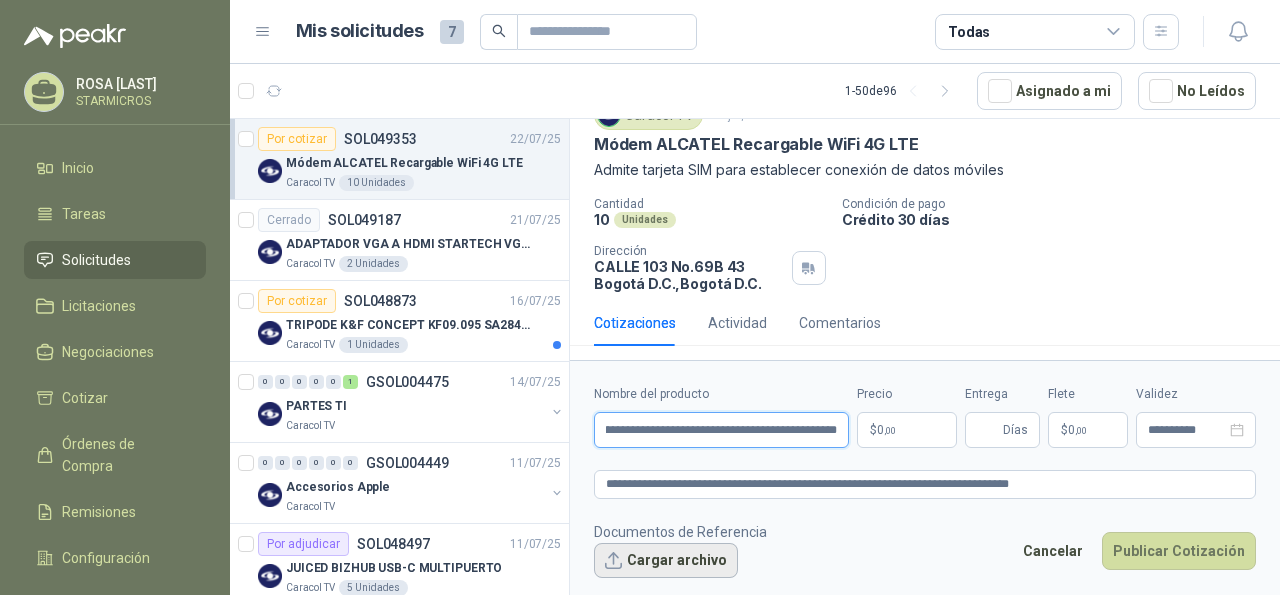 type on "**********" 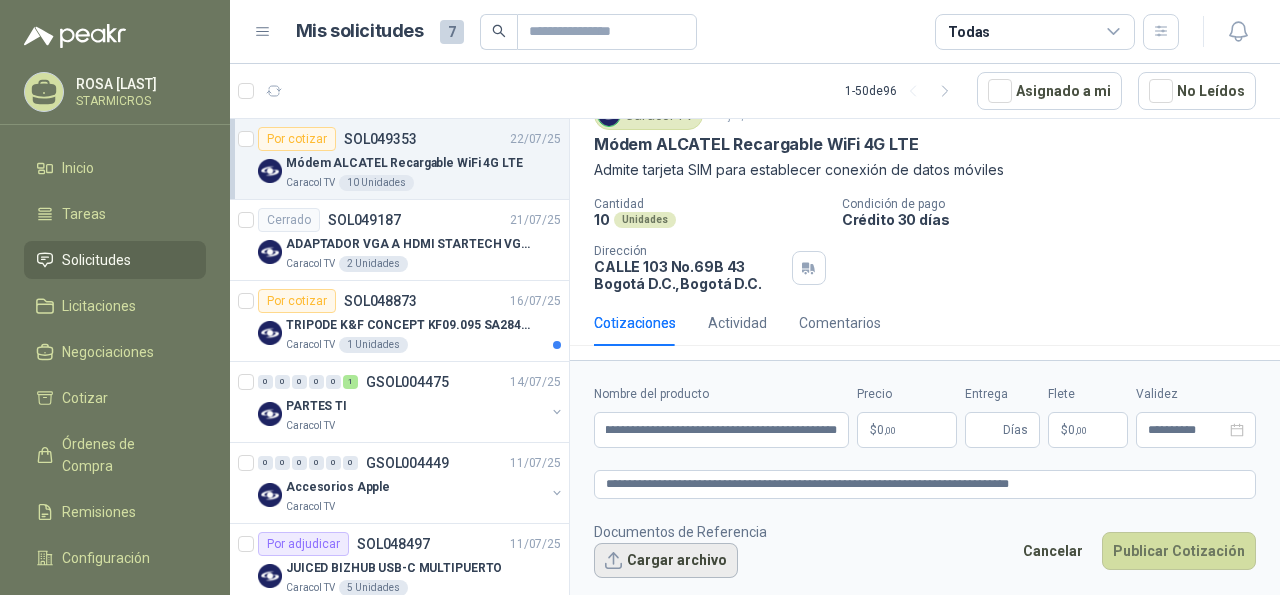 click on "Cargar archivo" at bounding box center (666, 561) 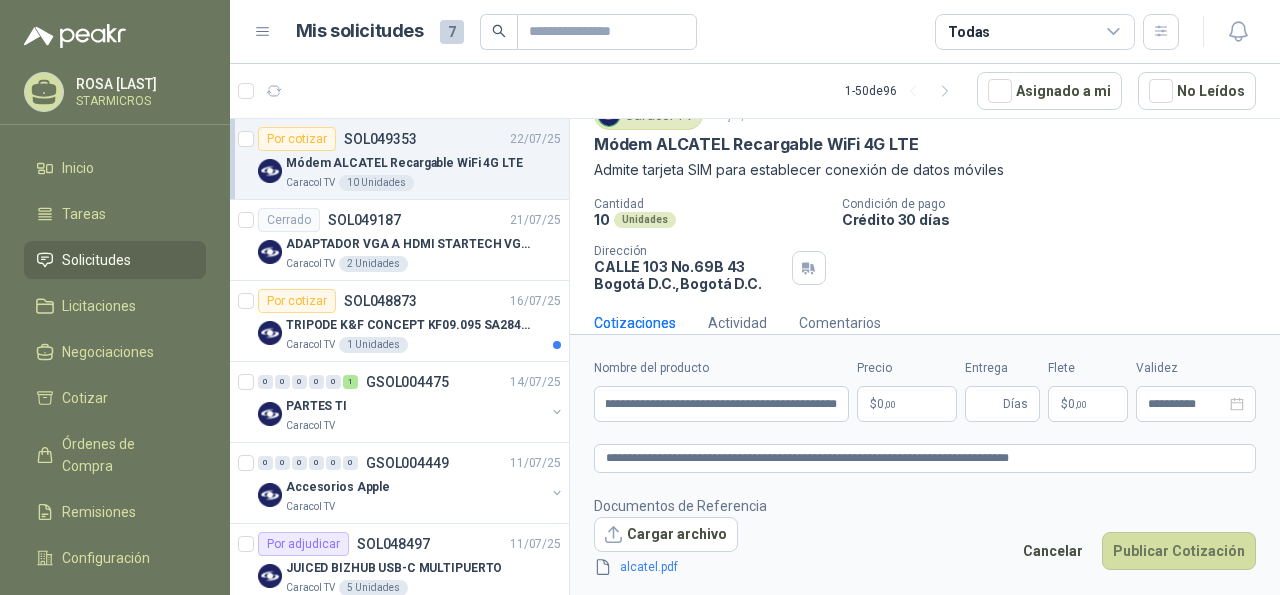 click on "$  0 ,00" at bounding box center [907, 404] 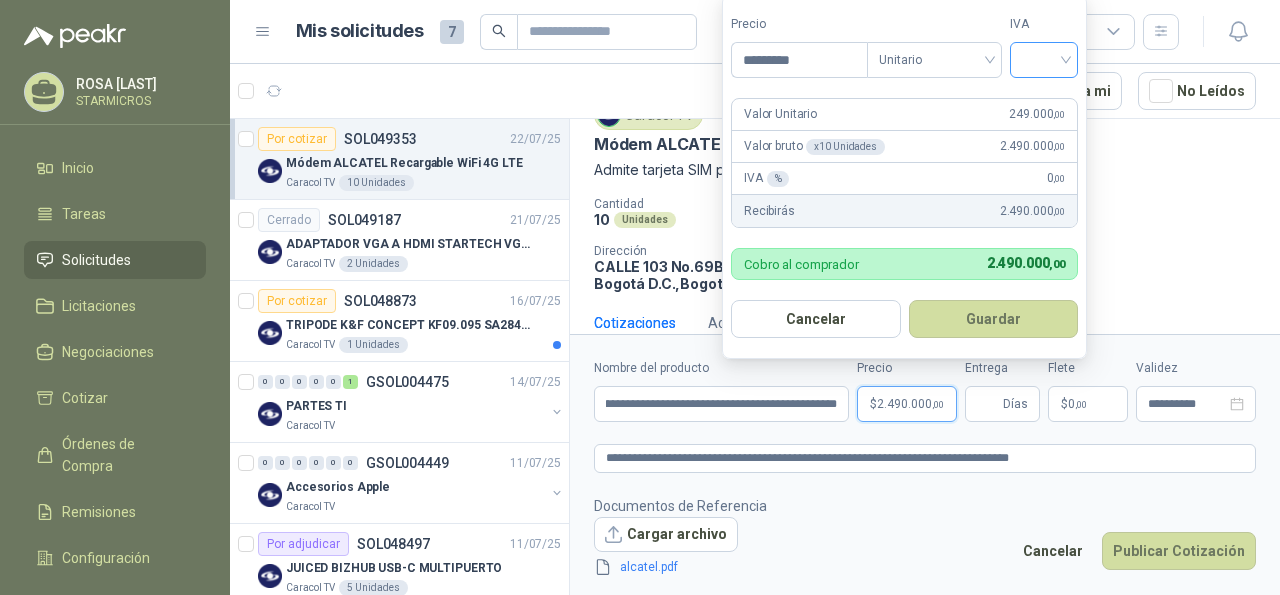 click at bounding box center (1044, 60) 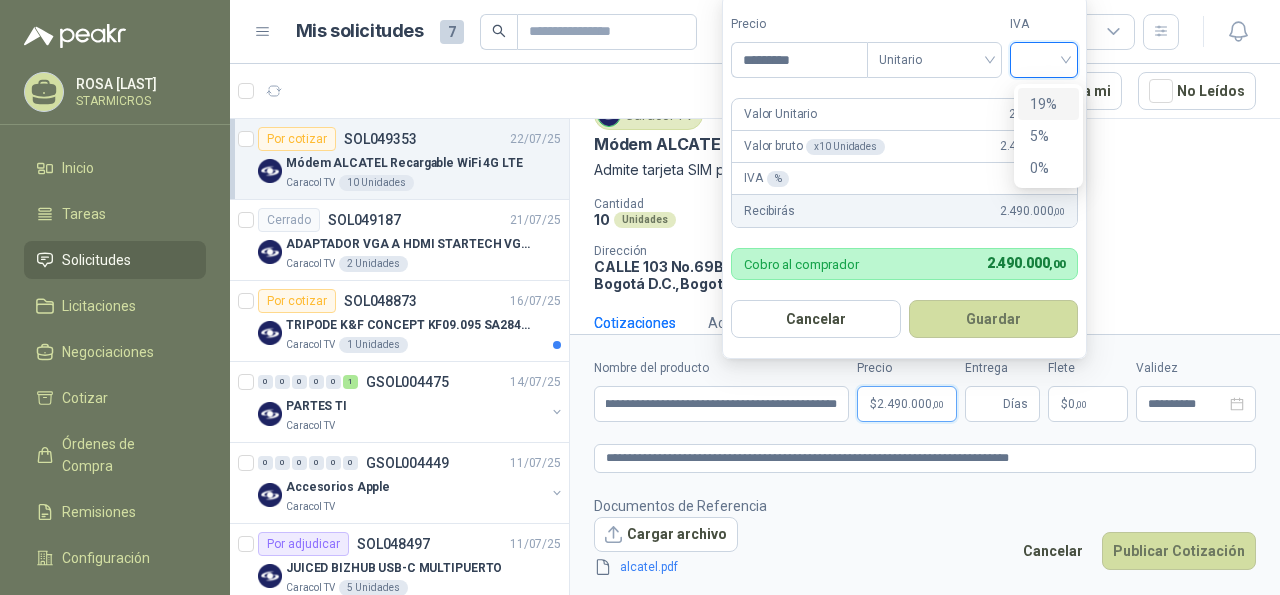 click on "19%" at bounding box center (1048, 104) 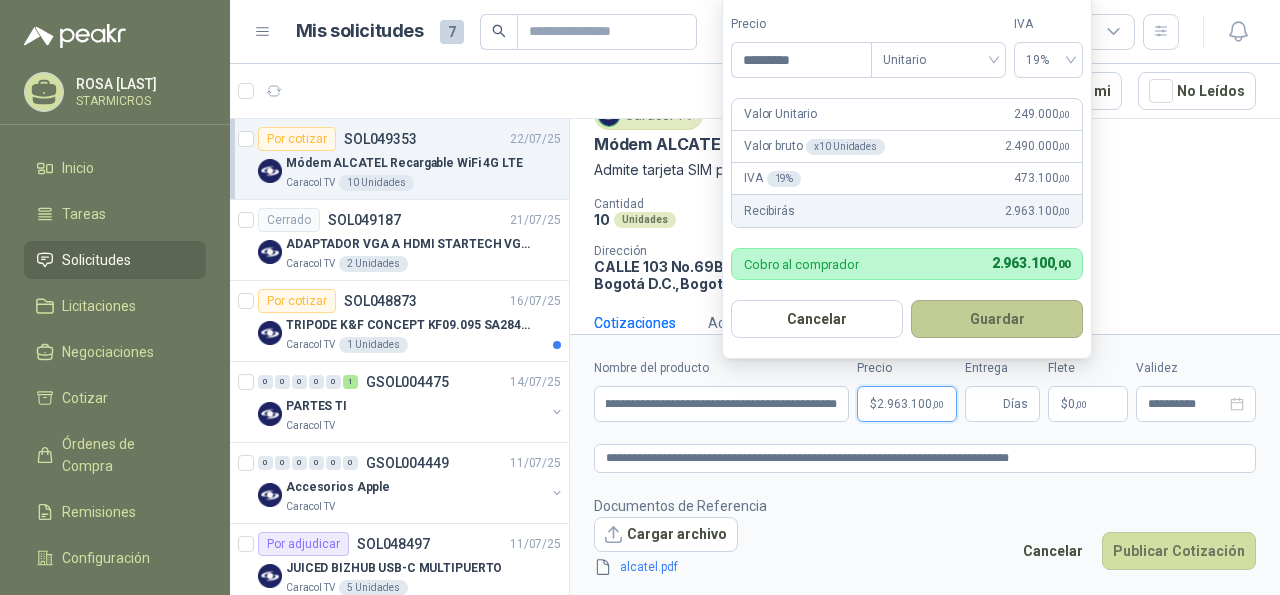 click on "Guardar" at bounding box center [997, 319] 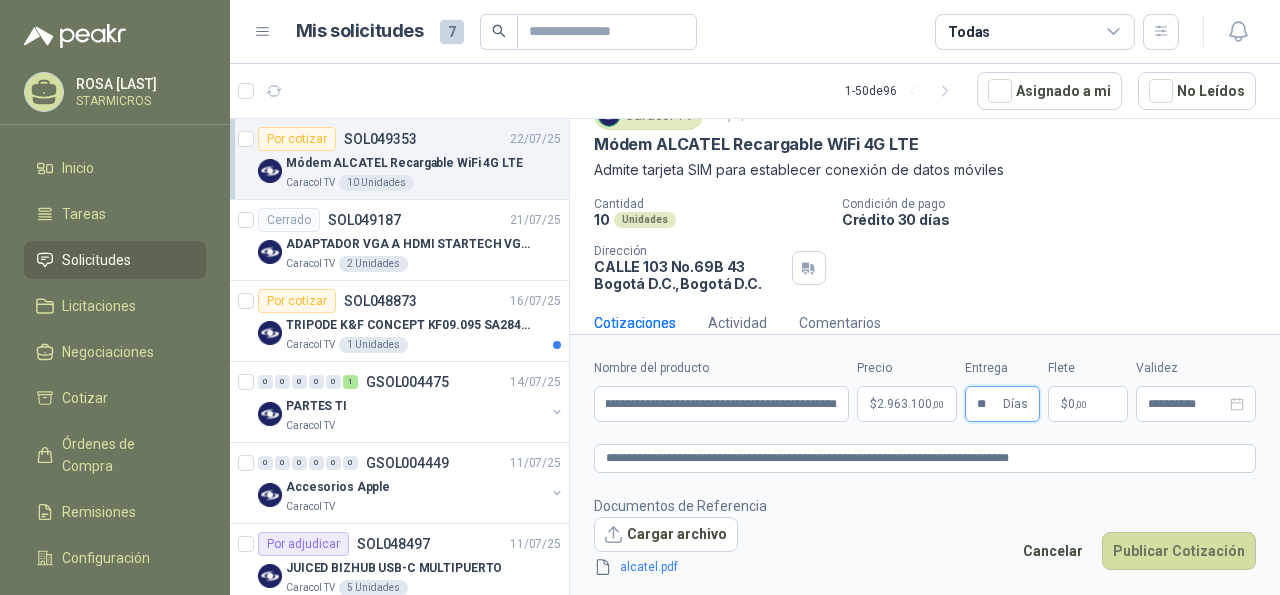 type on "**" 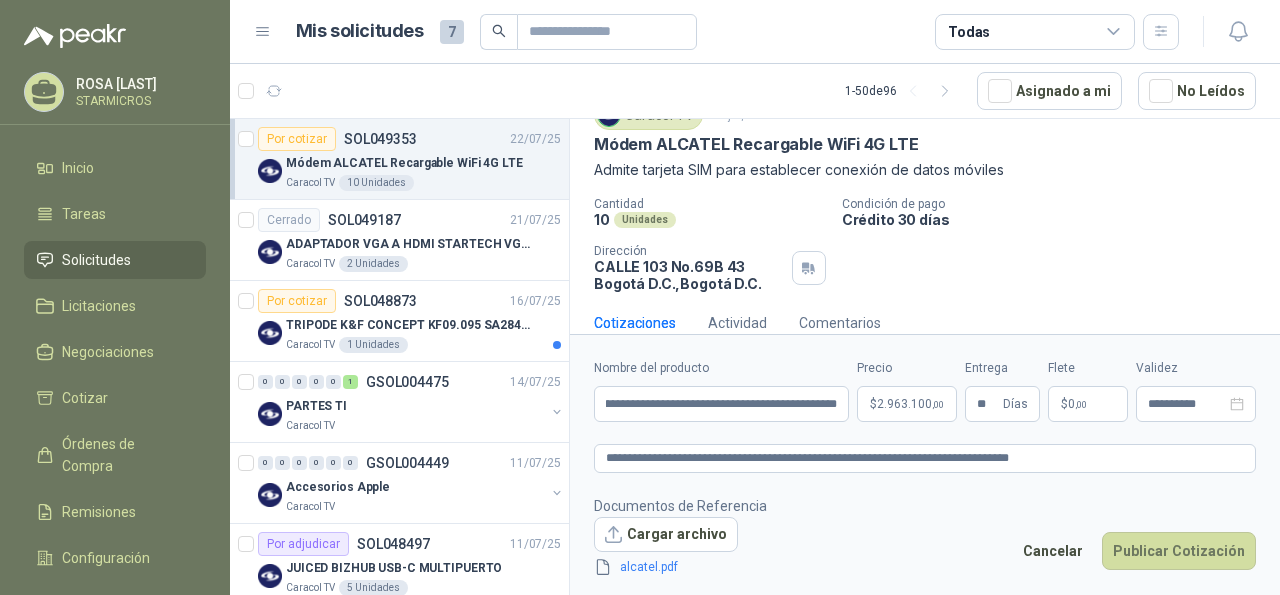 click on "**********" at bounding box center (925, 468) 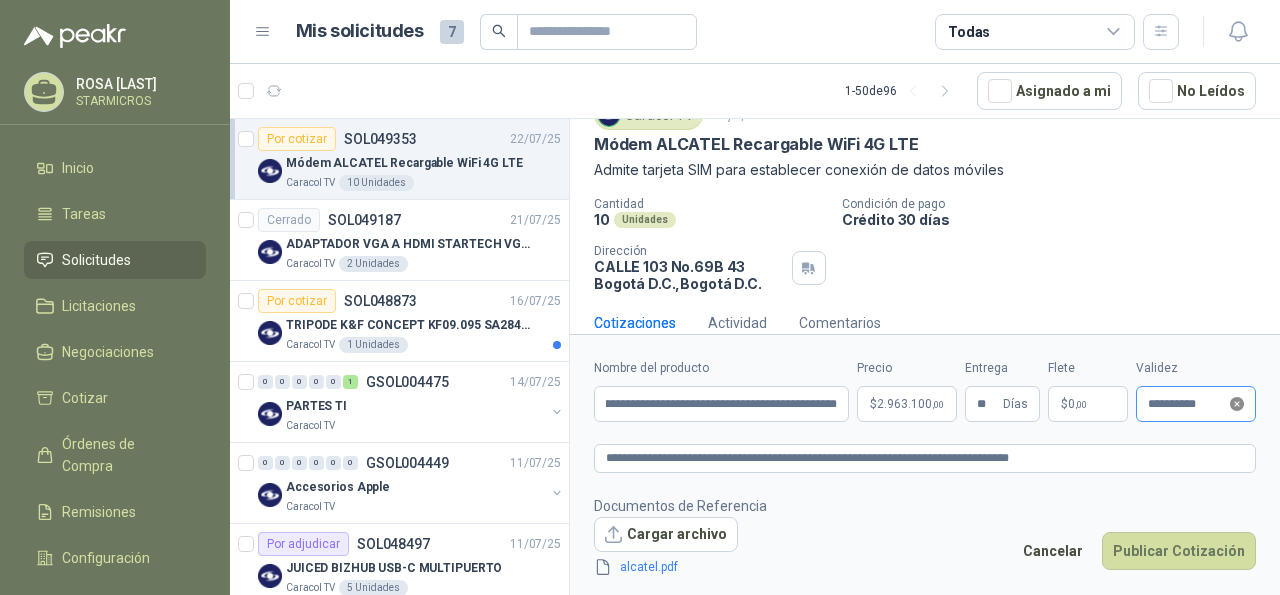 click 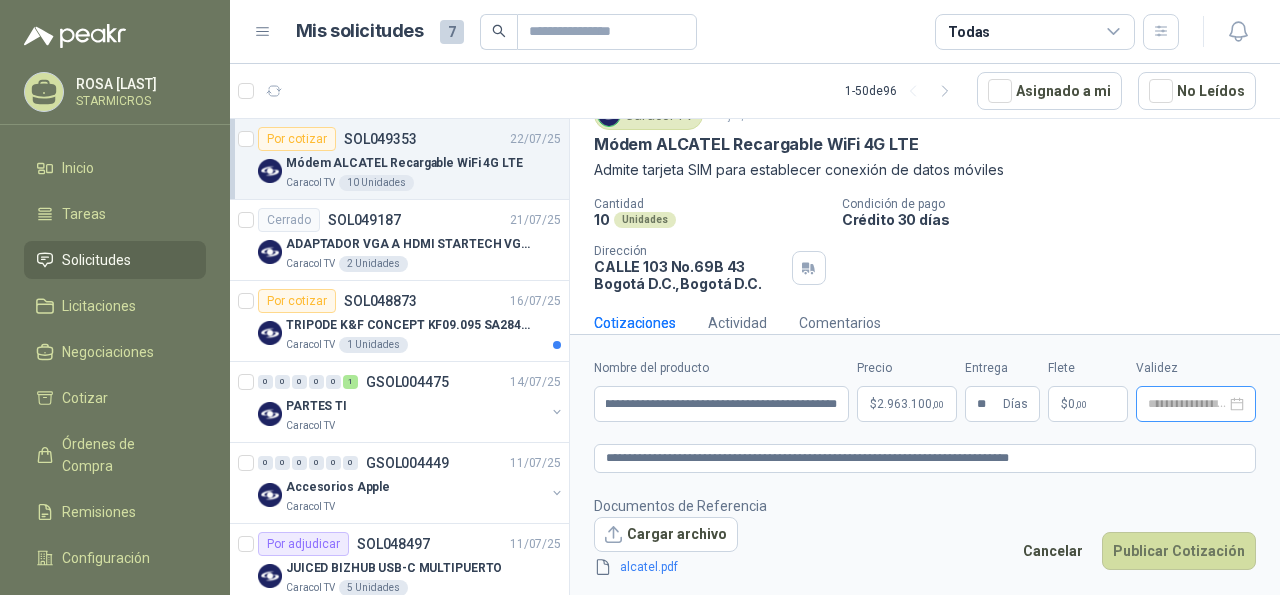 click at bounding box center [1196, 404] 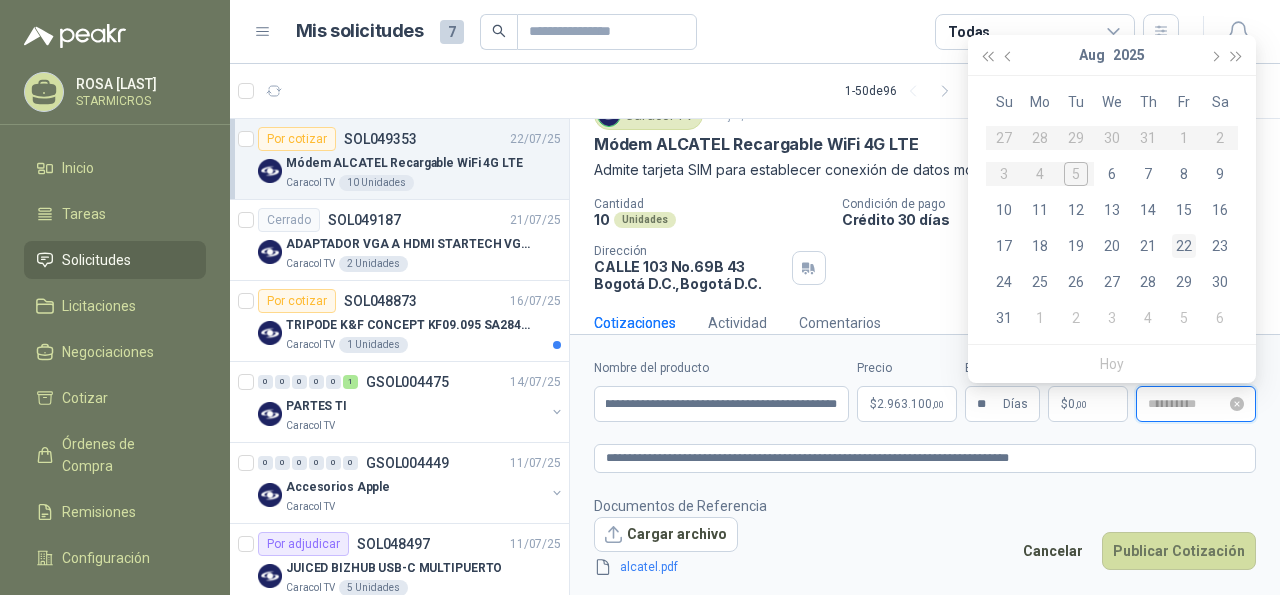 type on "**********" 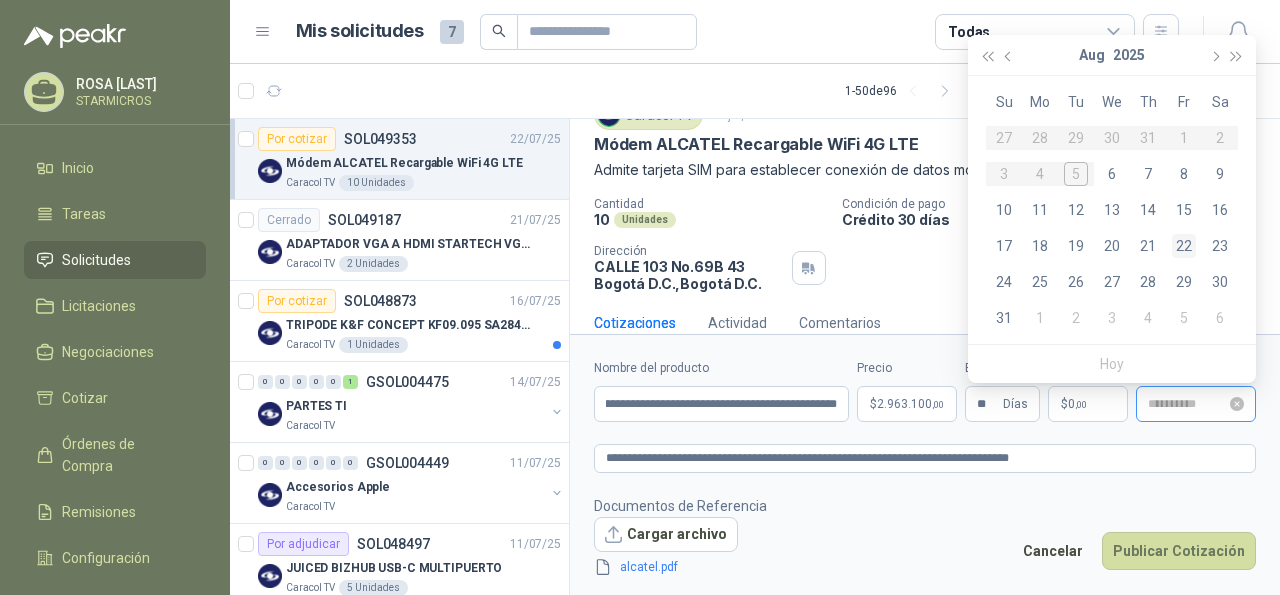 click on "22" at bounding box center (1184, 246) 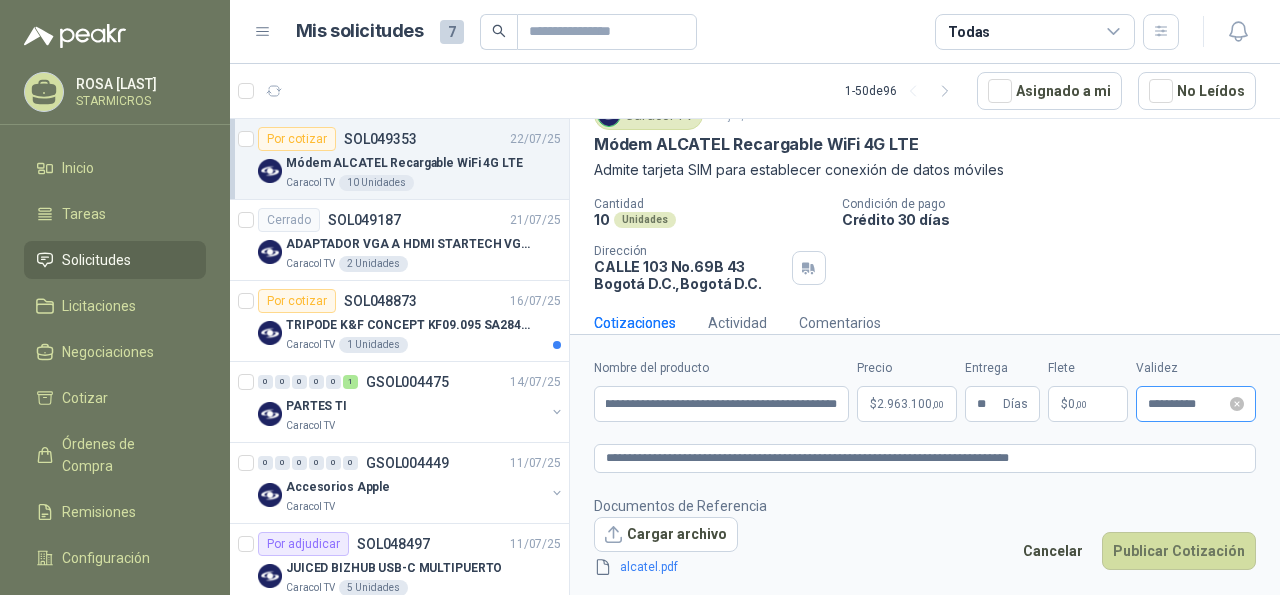 click on "Cotizaciones Actividad Comentarios" at bounding box center (925, 323) 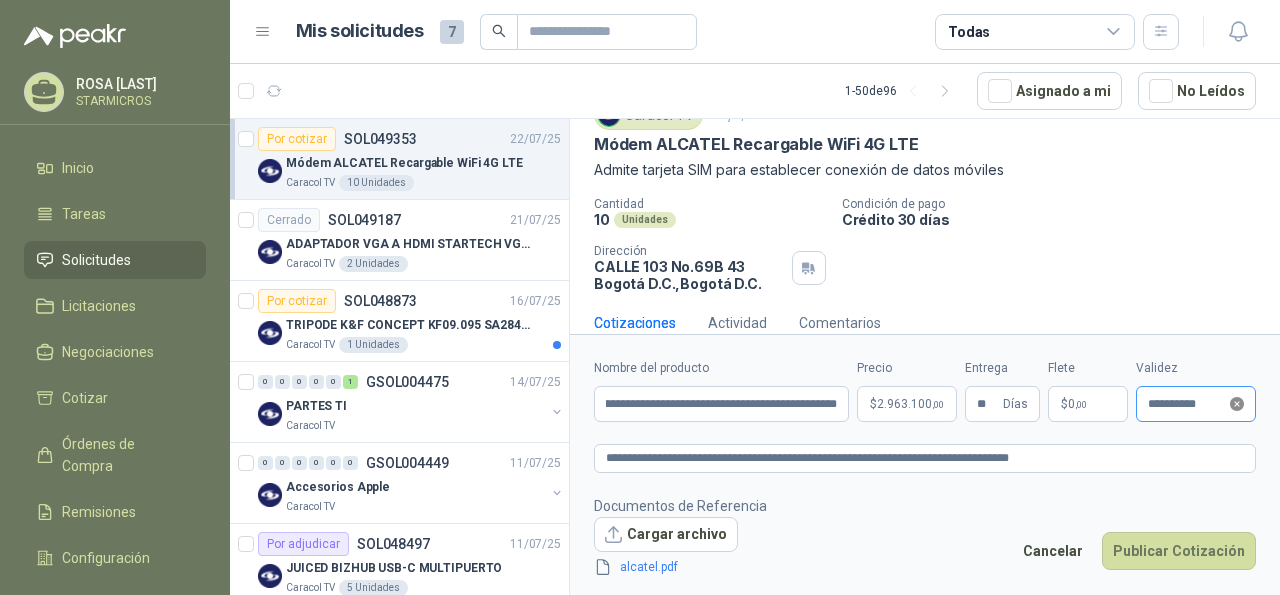 click 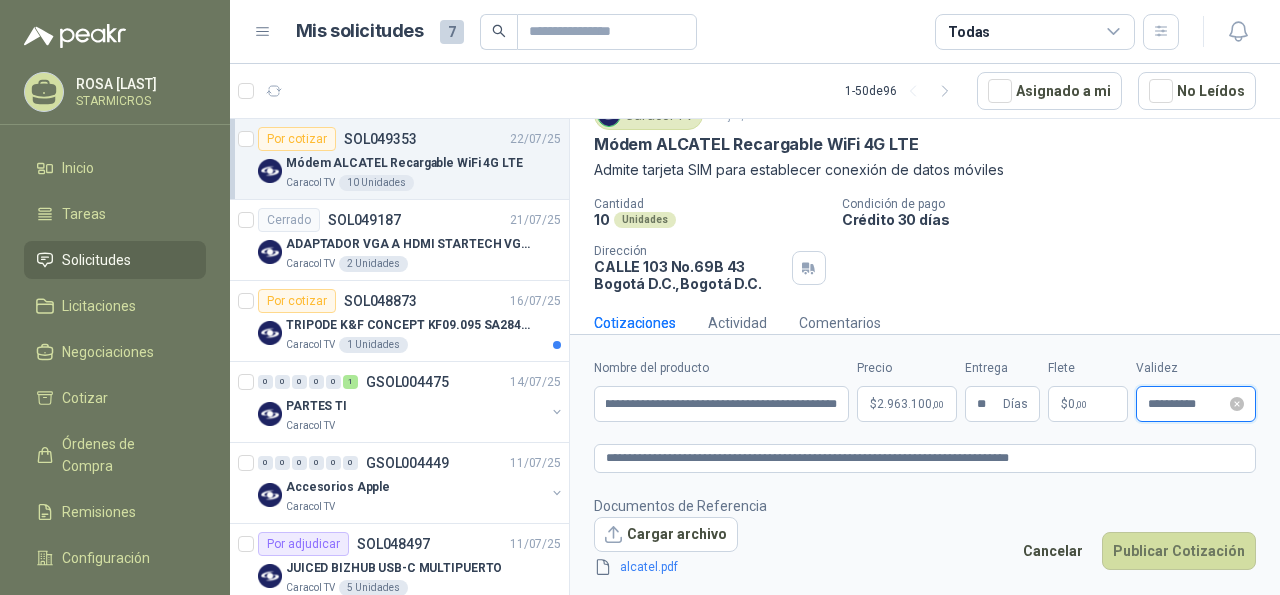 click on "**********" at bounding box center [1187, 404] 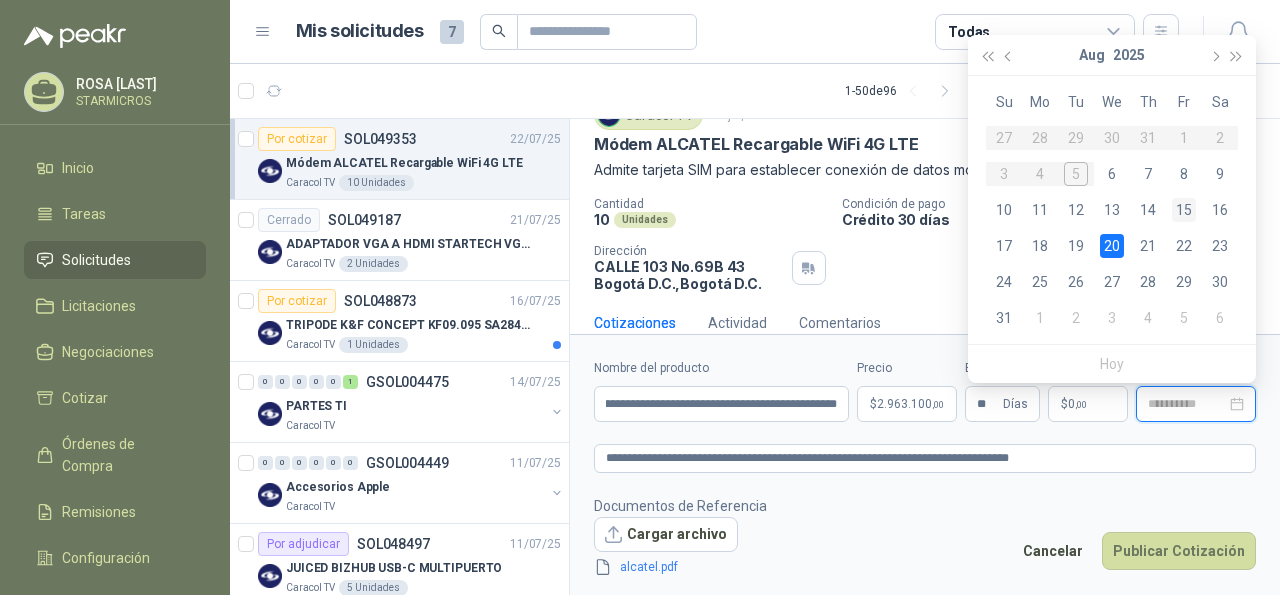 type on "**********" 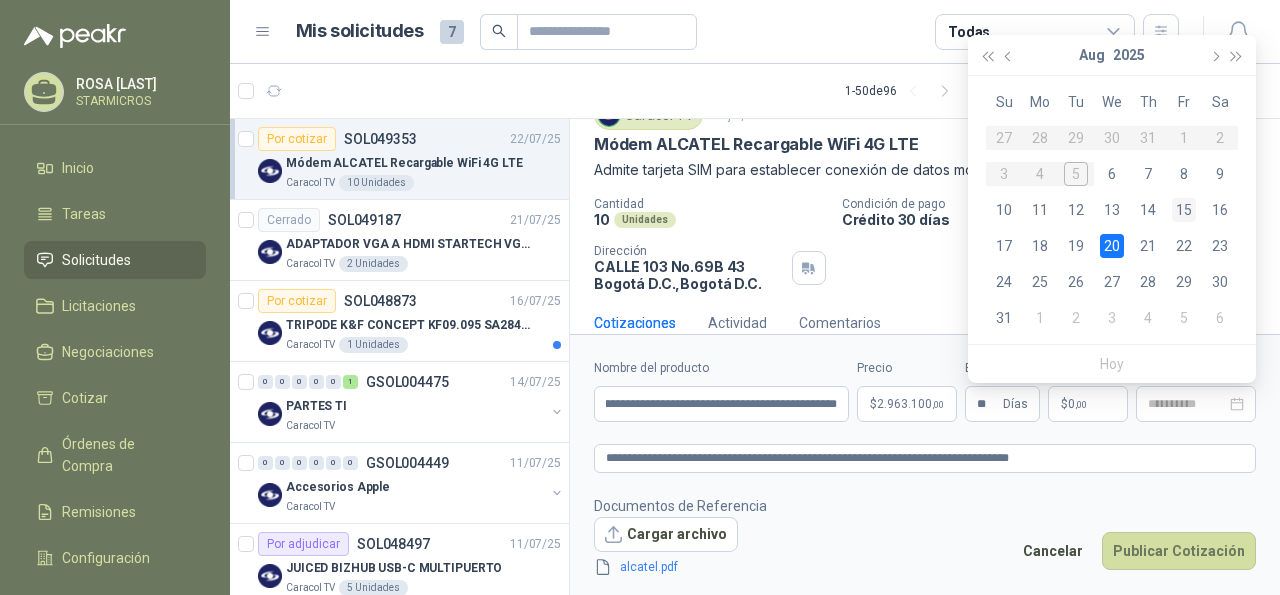 click on "15" at bounding box center (1184, 210) 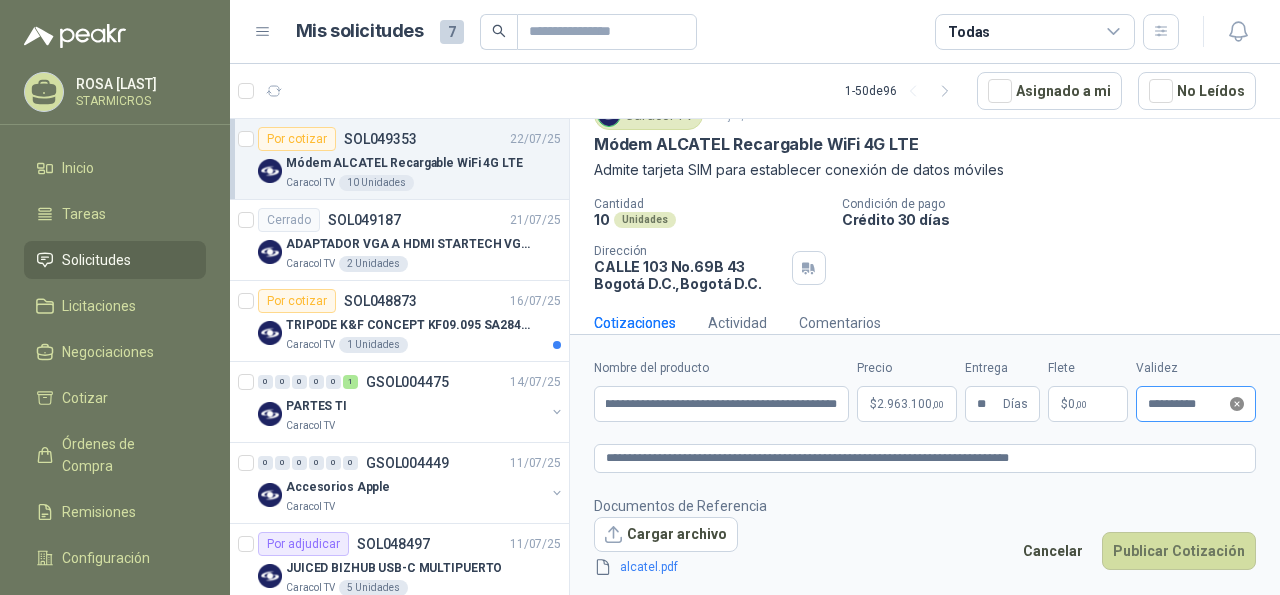 click 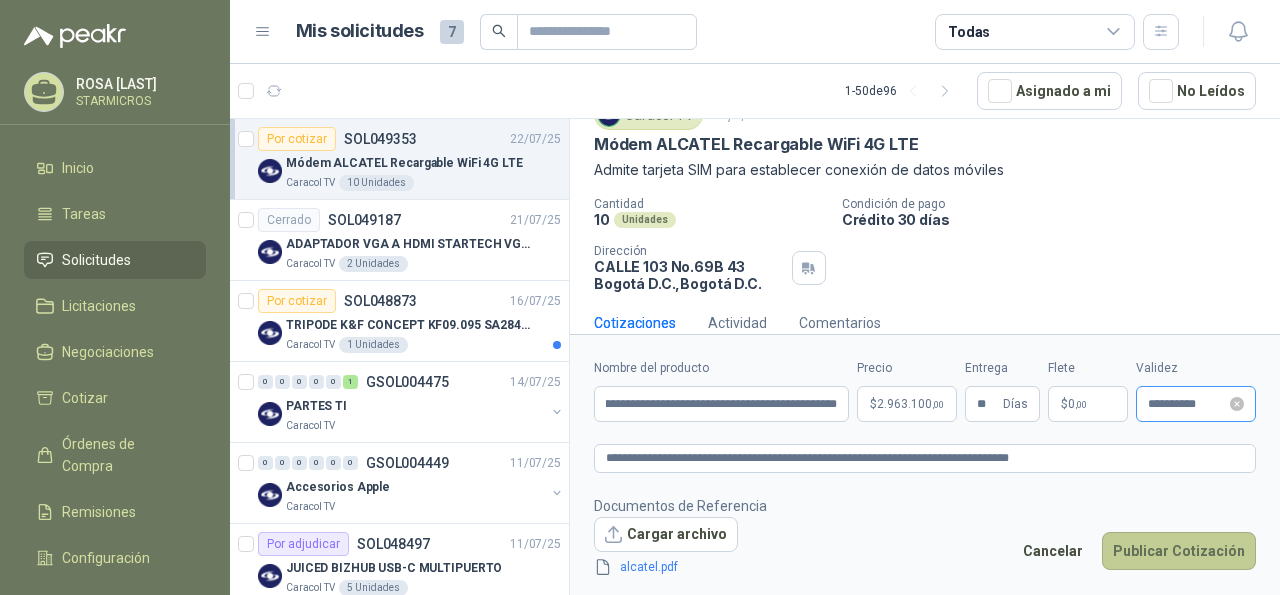click on "Publicar Cotización" at bounding box center [1179, 551] 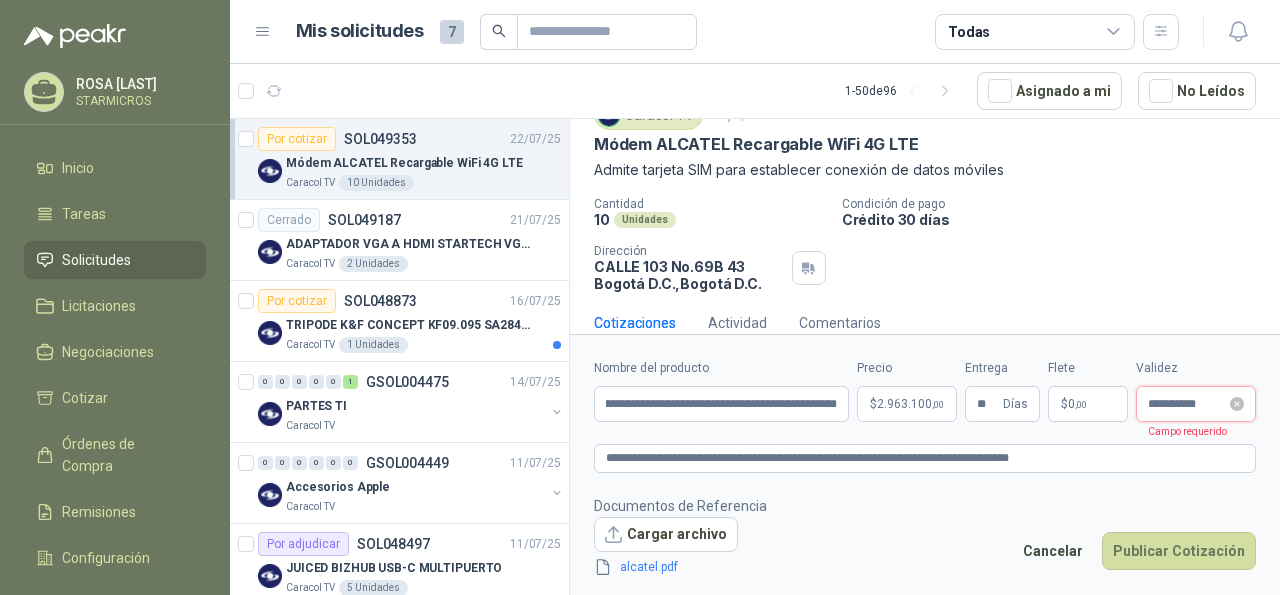 click on "**********" at bounding box center (1196, 404) 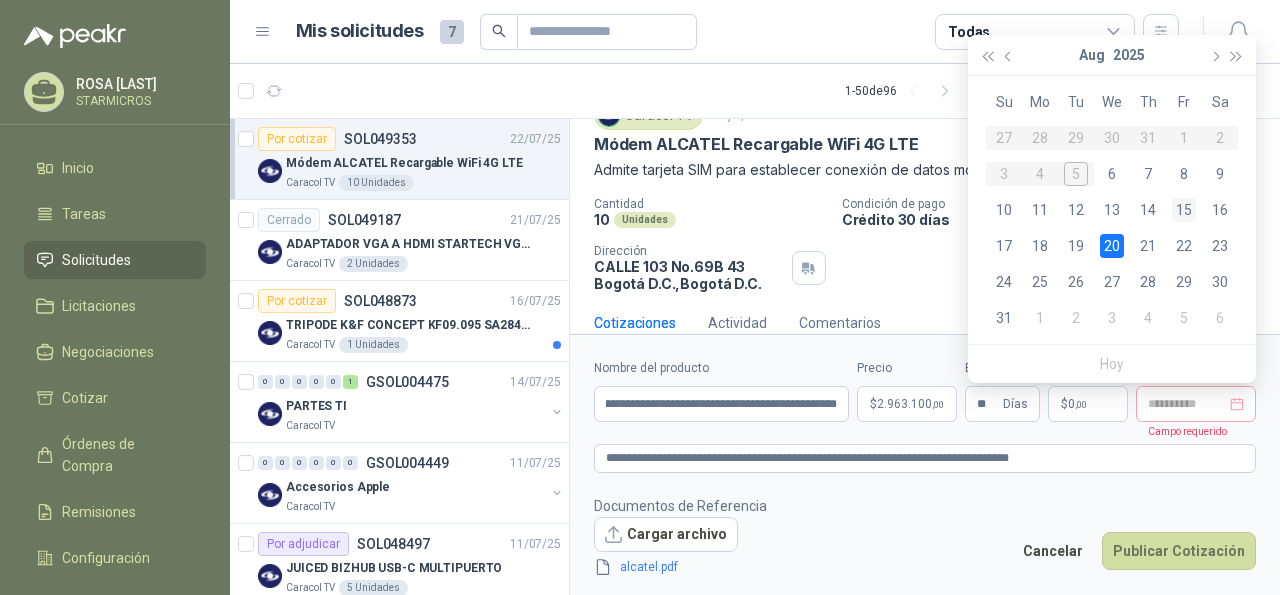 click on "15" at bounding box center [1184, 210] 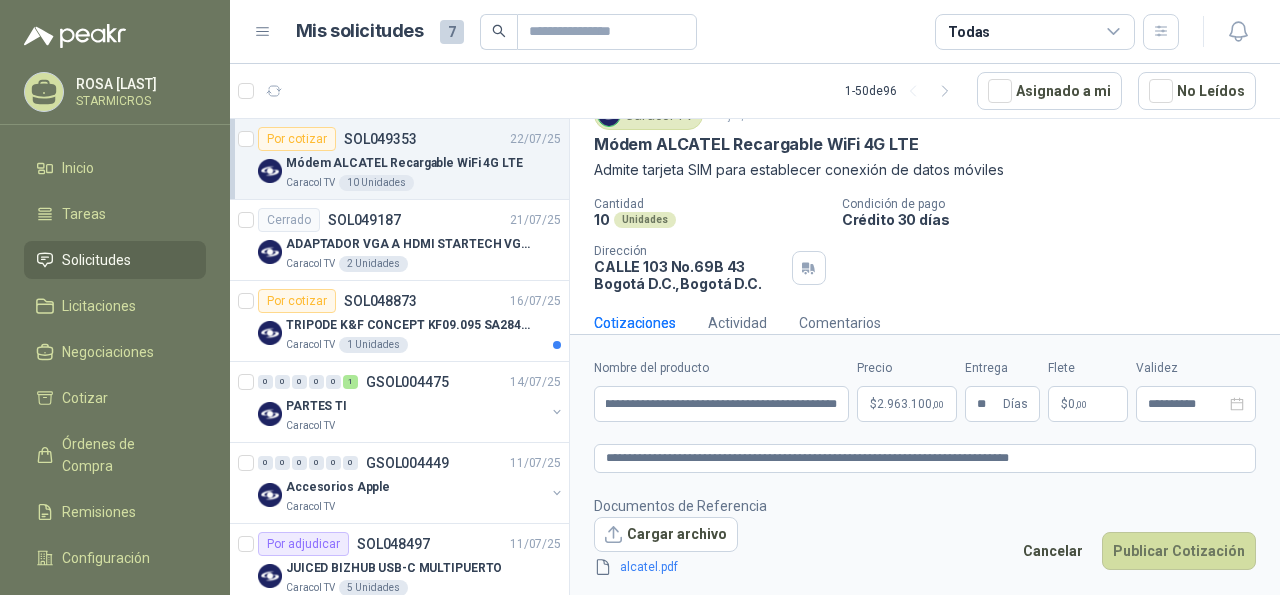 type on "**********" 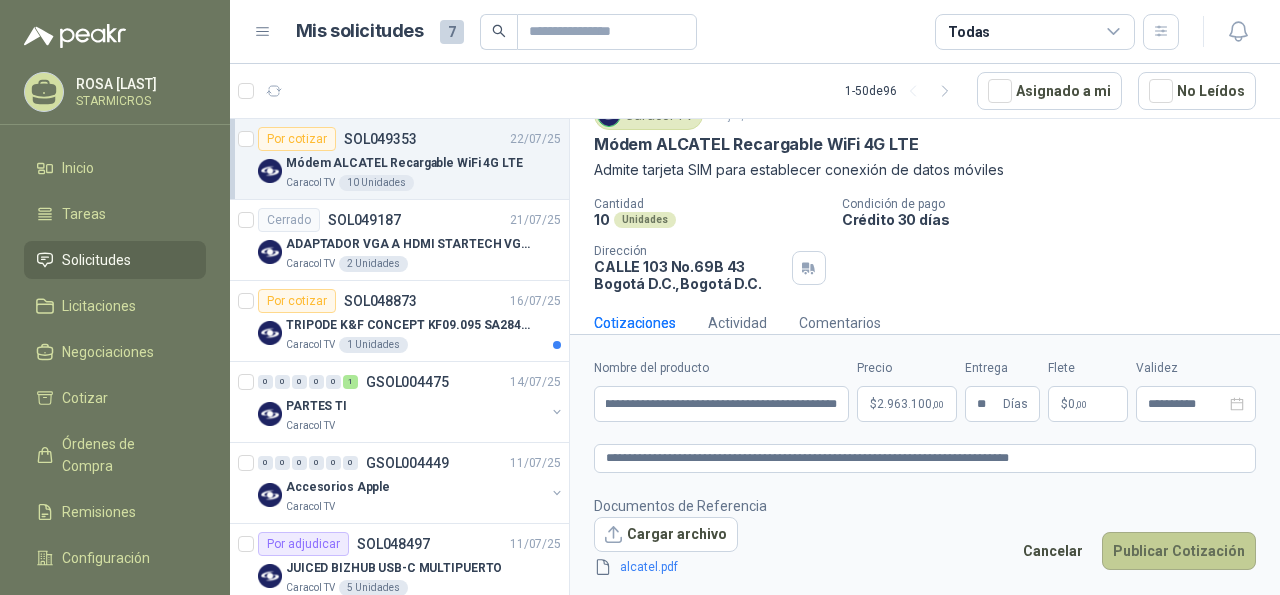 click on "Publicar Cotización" at bounding box center (1179, 551) 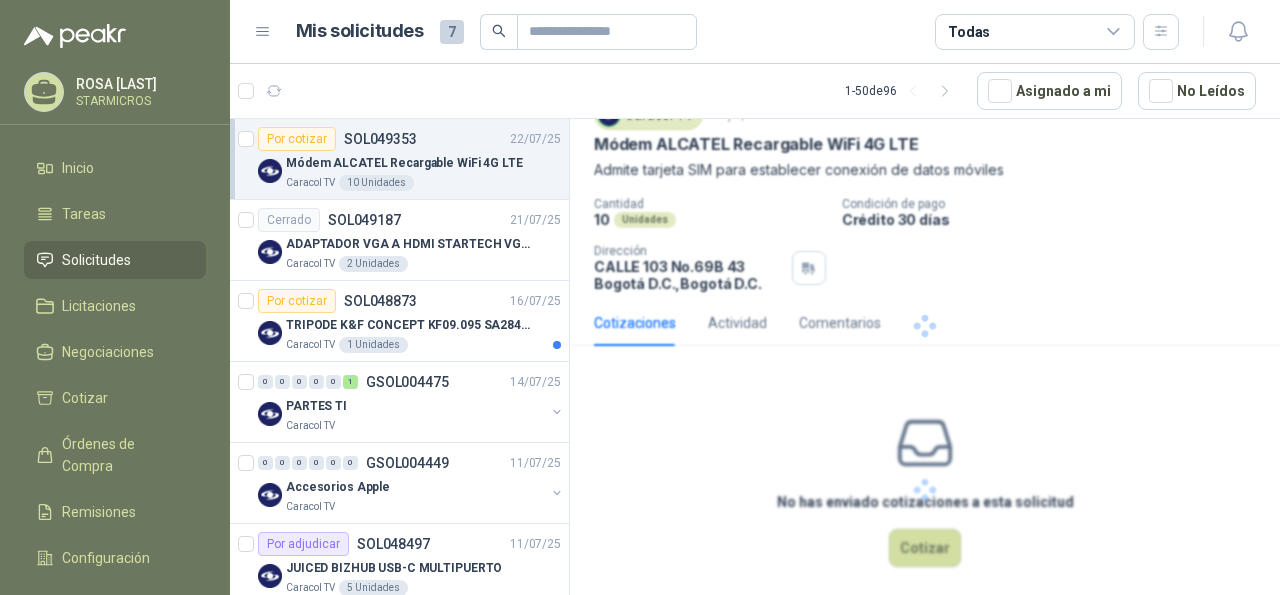 scroll, scrollTop: 0, scrollLeft: 0, axis: both 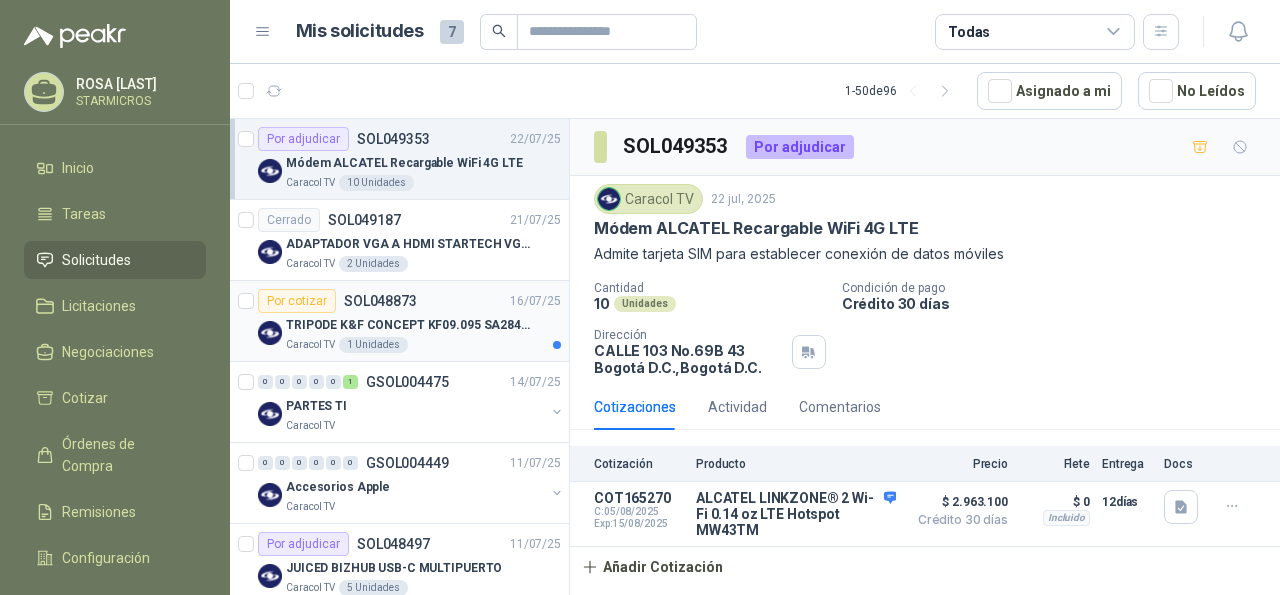 click on "TRIPODE K&F CONCEPT KF09.095 SA284C1" at bounding box center (410, 325) 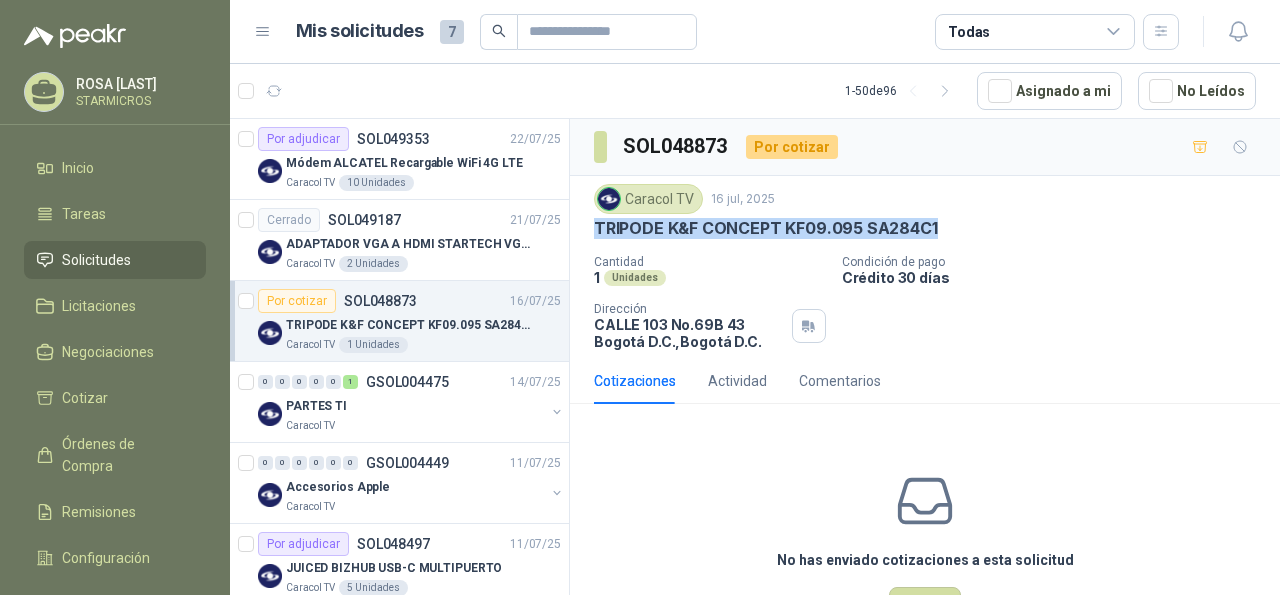 drag, startPoint x: 598, startPoint y: 225, endPoint x: 933, endPoint y: 223, distance: 335.00598 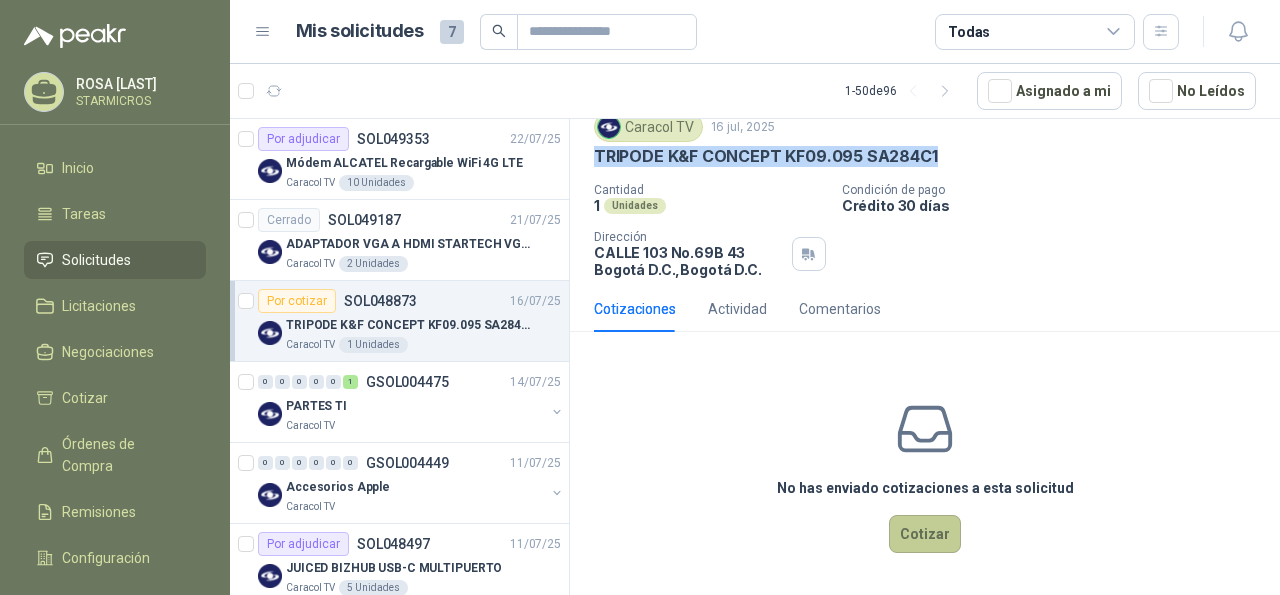 click on "Cotizar" at bounding box center (925, 534) 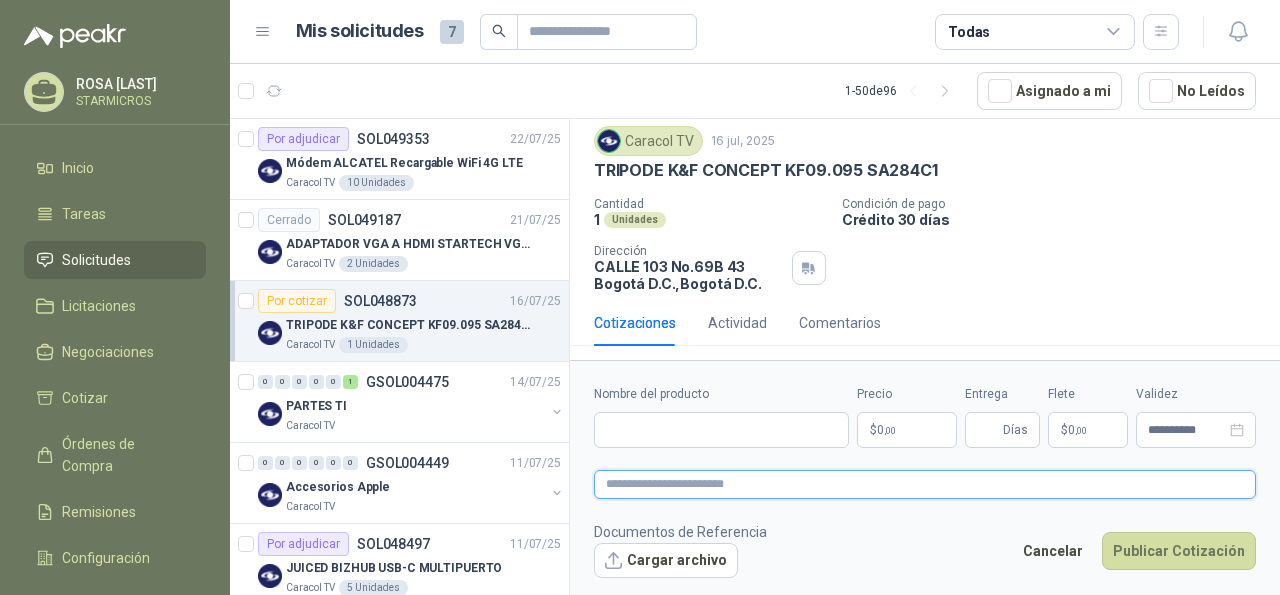 click at bounding box center (925, 484) 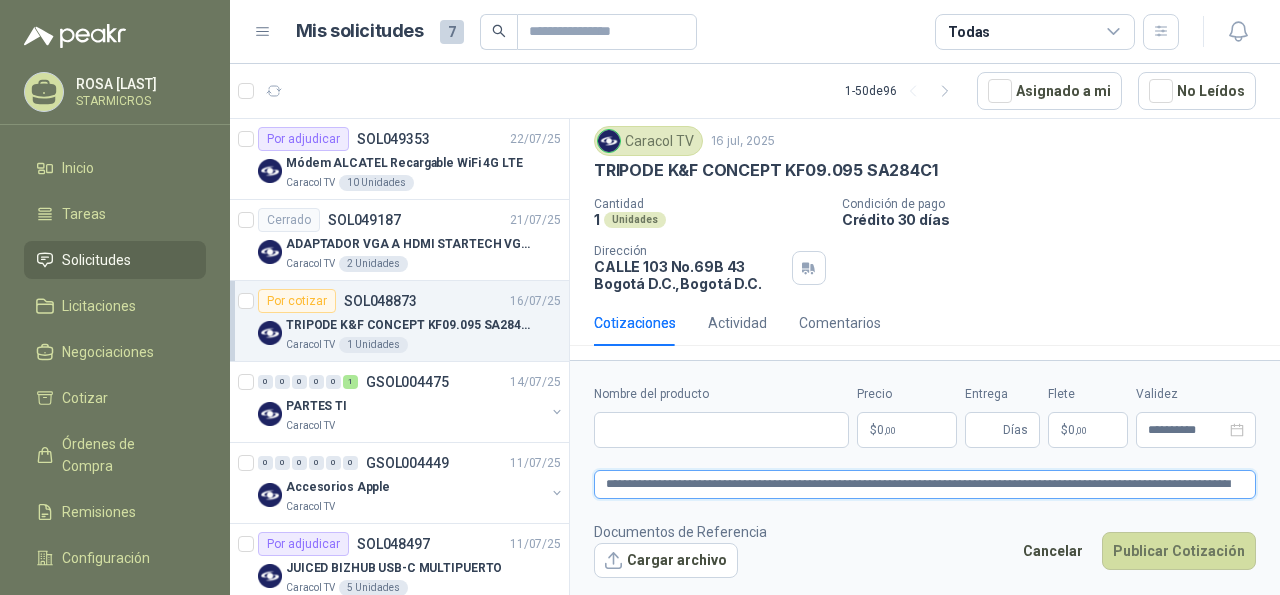 type 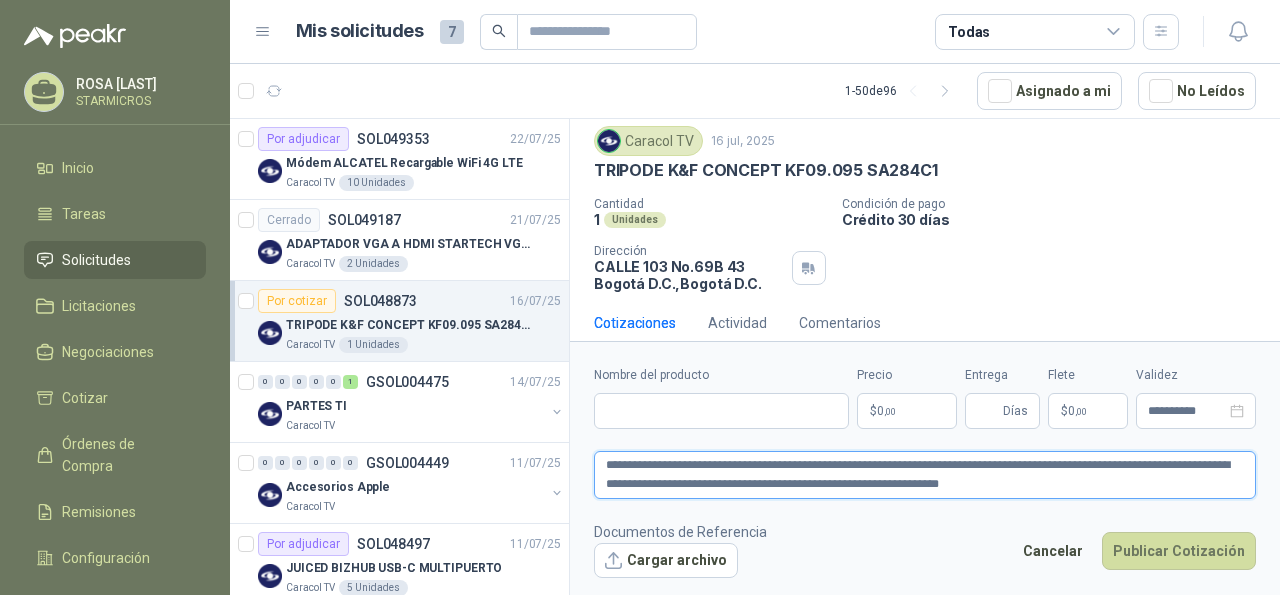 drag, startPoint x: 605, startPoint y: 465, endPoint x: 939, endPoint y: 469, distance: 334.02396 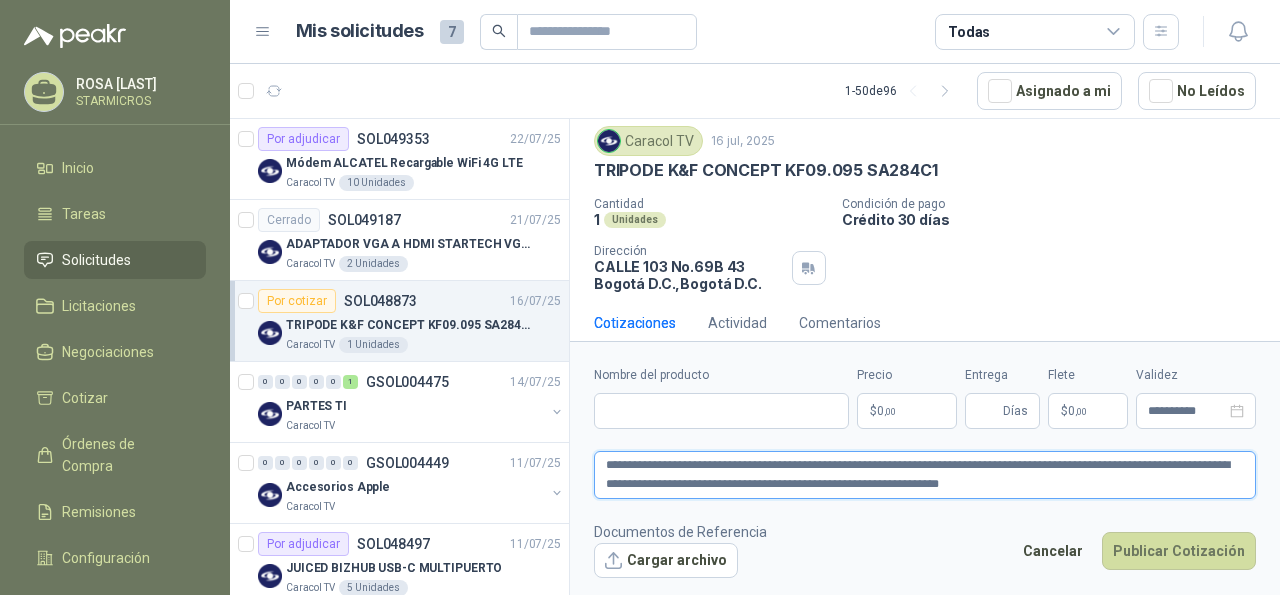 click on "**********" at bounding box center [925, 474] 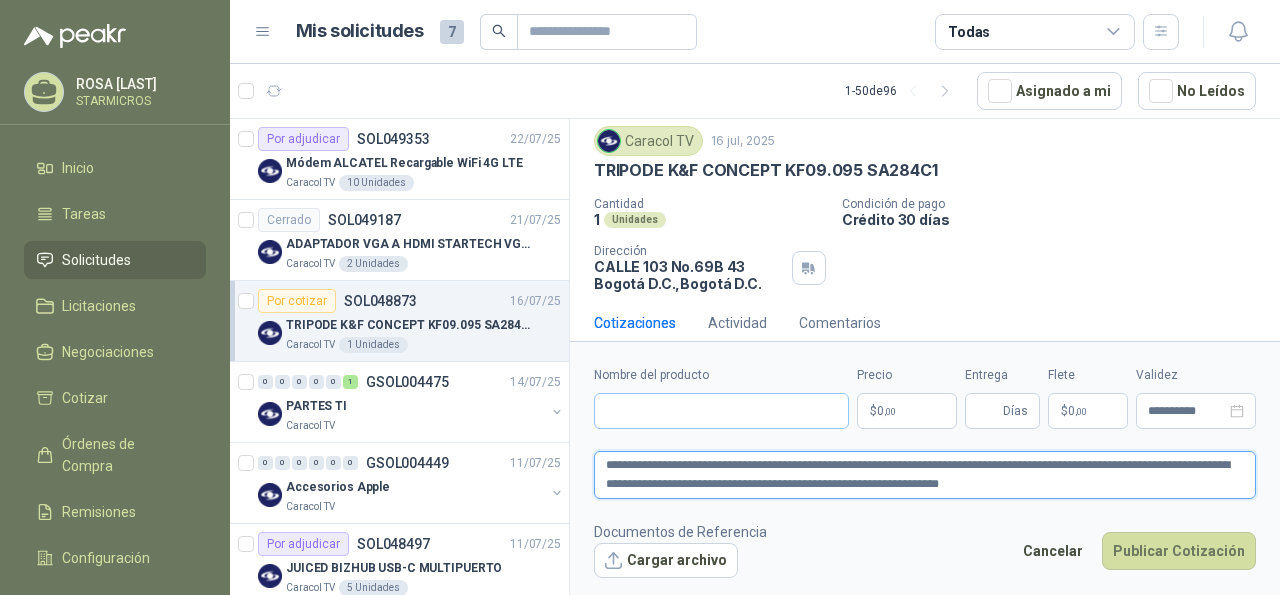 type on "**********" 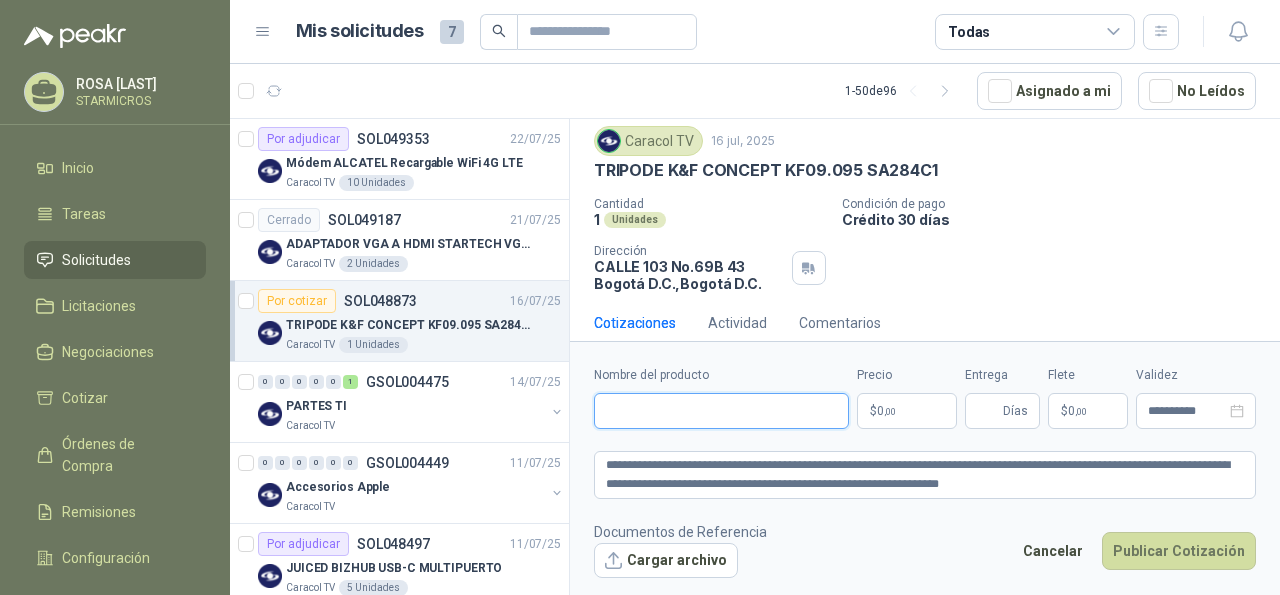 click on "Nombre del producto" at bounding box center [721, 411] 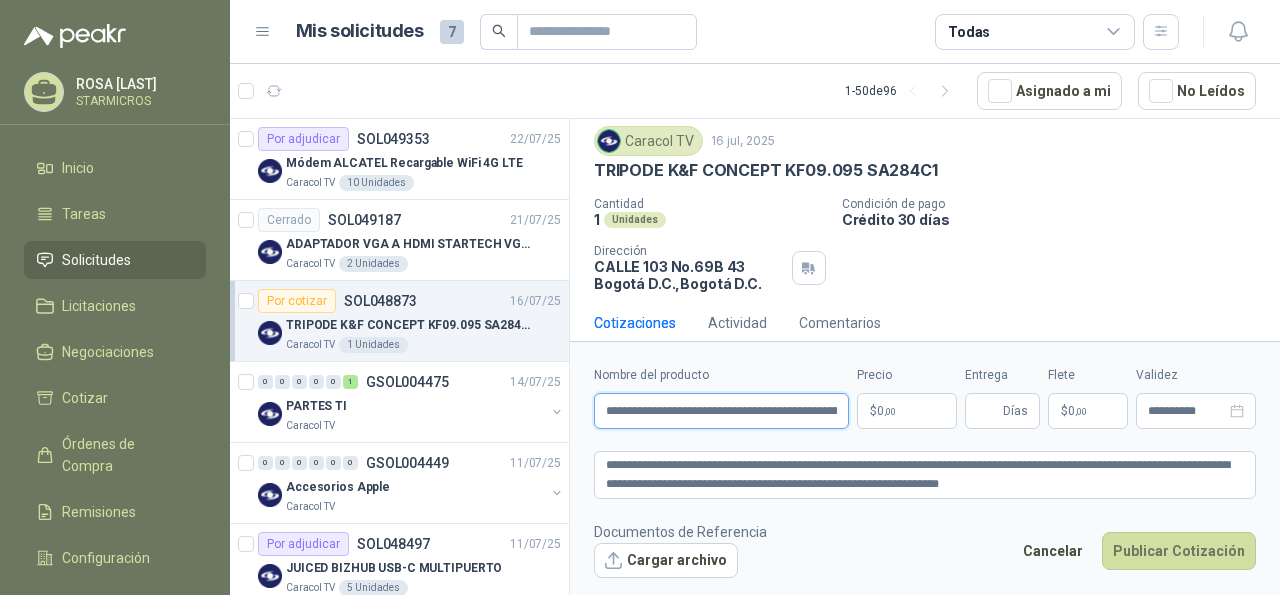 scroll, scrollTop: 0, scrollLeft: 100, axis: horizontal 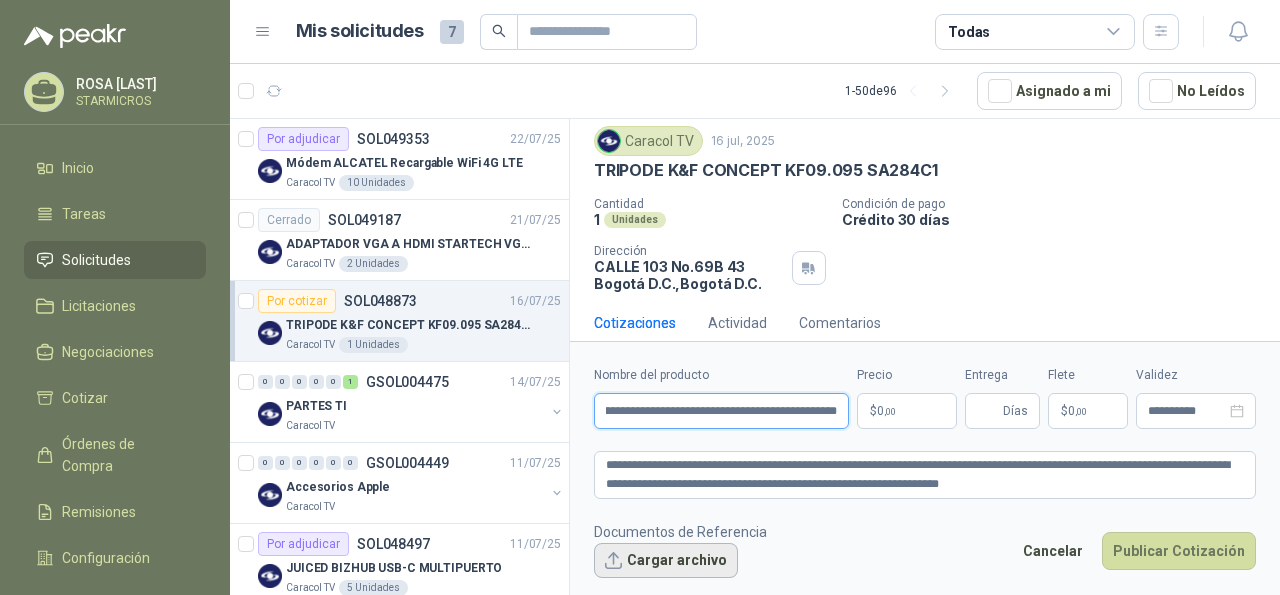 type on "**********" 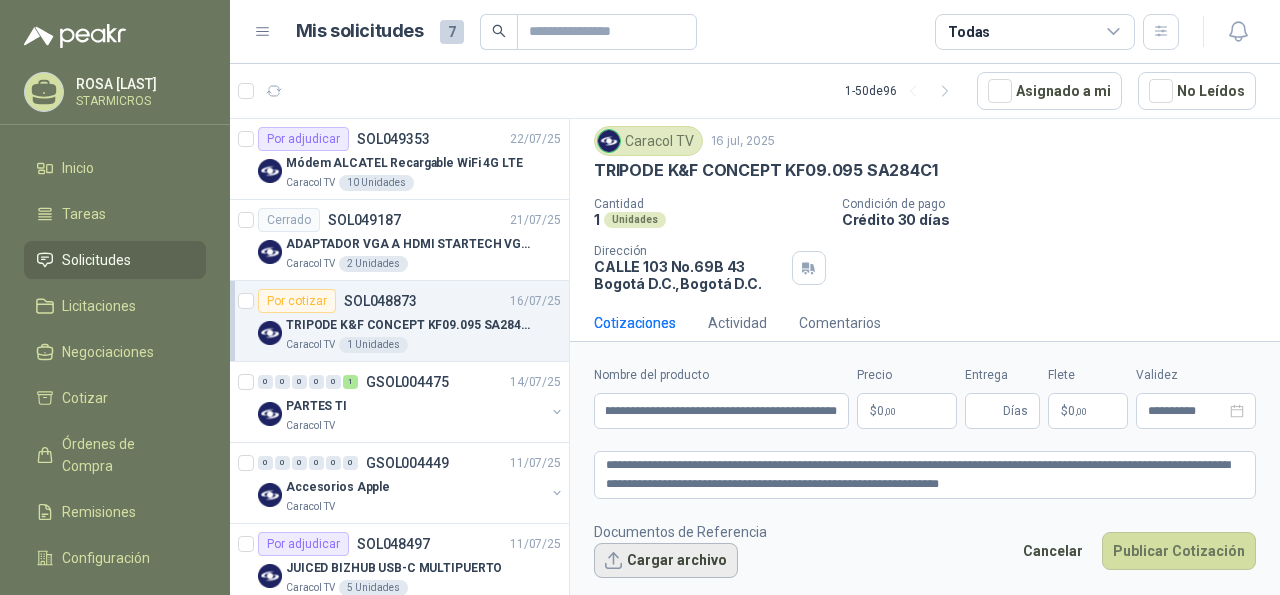 click on "Cargar archivo" at bounding box center (666, 561) 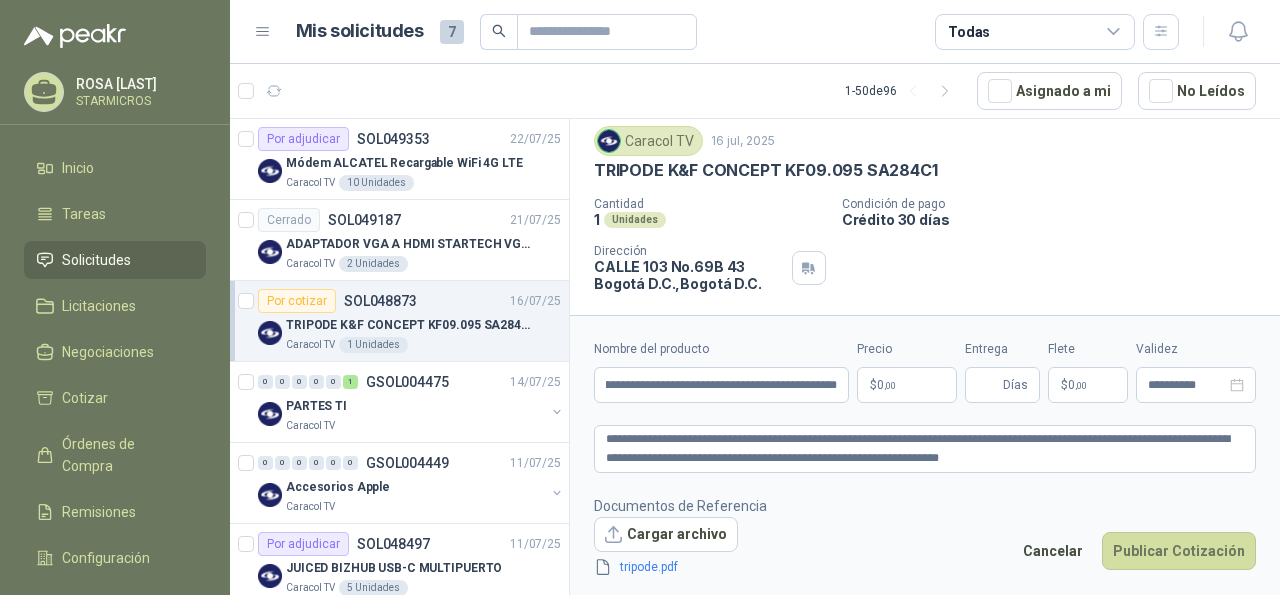 click on "0 ,00" at bounding box center [886, 385] 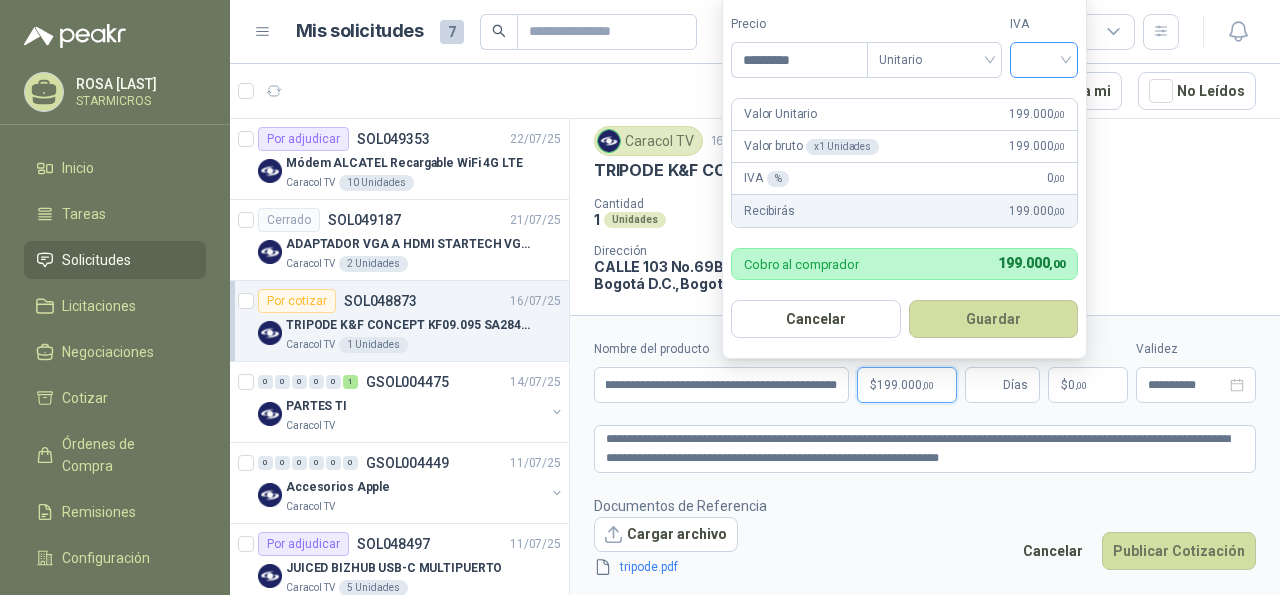 type on "*********" 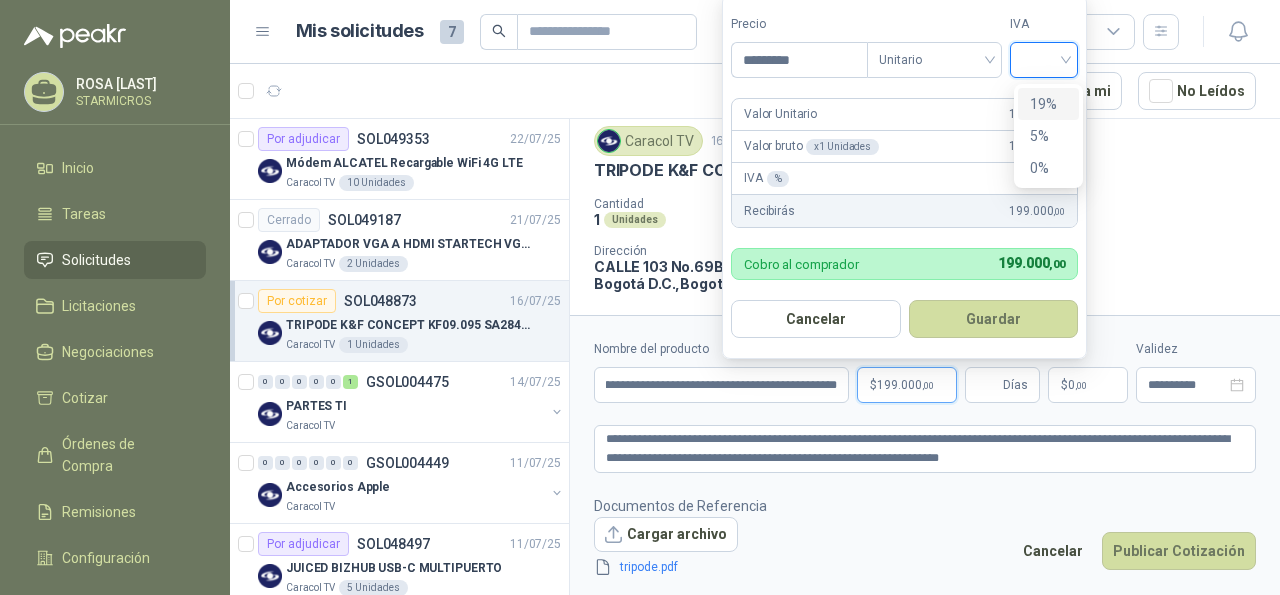 click on "19%" at bounding box center (1048, 104) 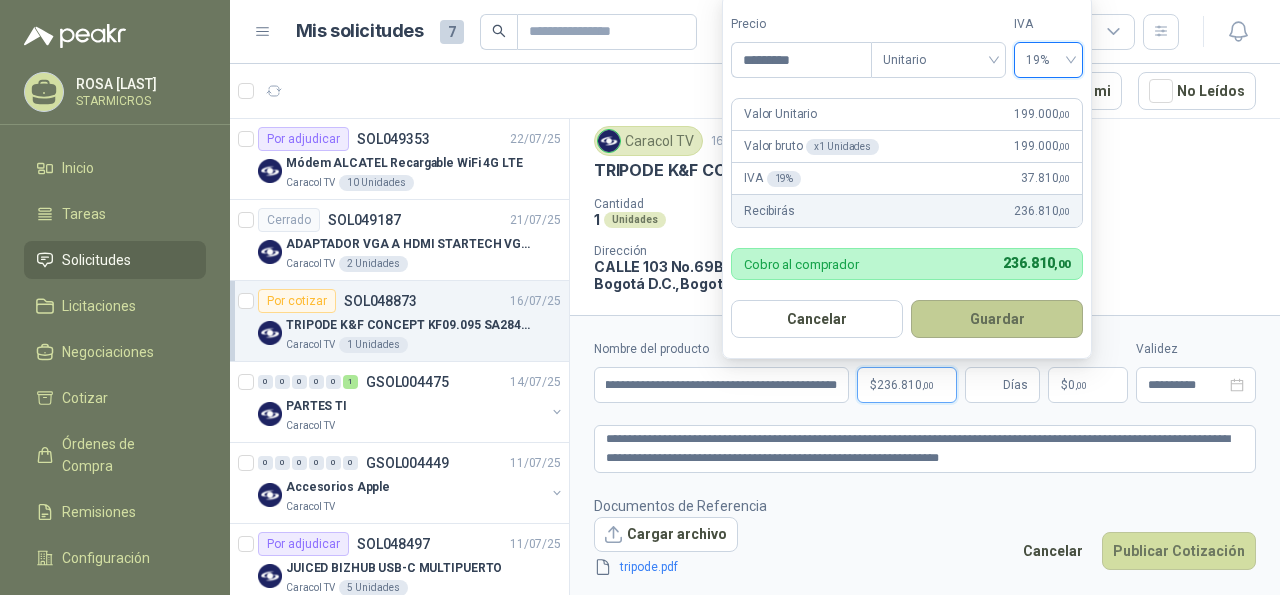 click on "Guardar" at bounding box center [997, 319] 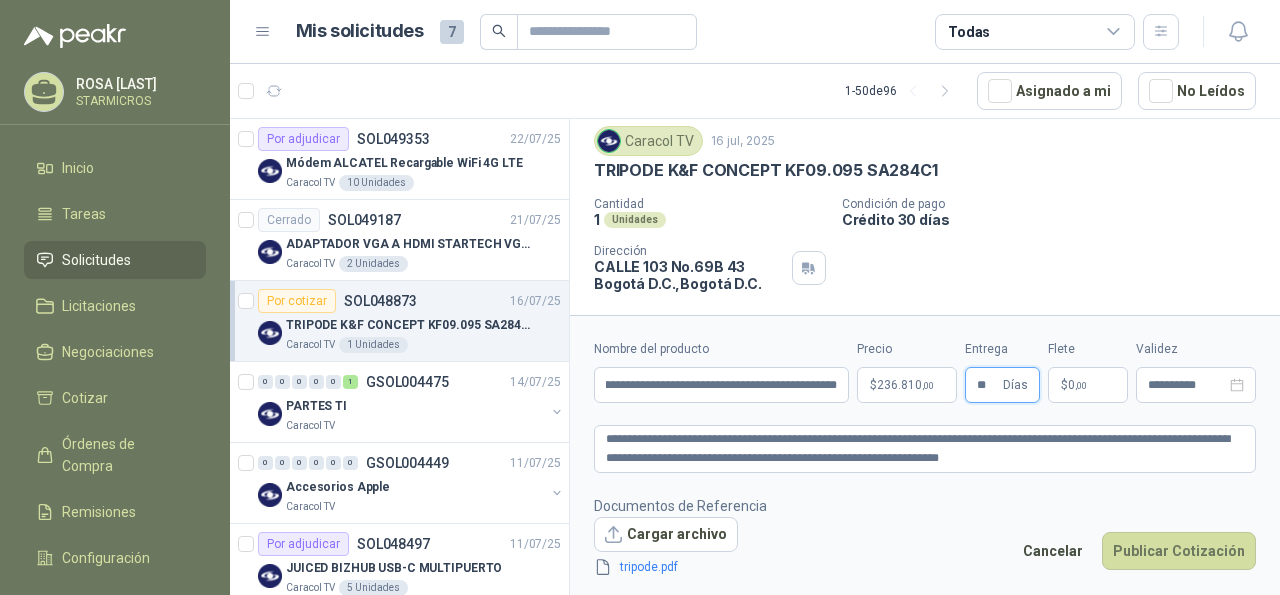 type on "**" 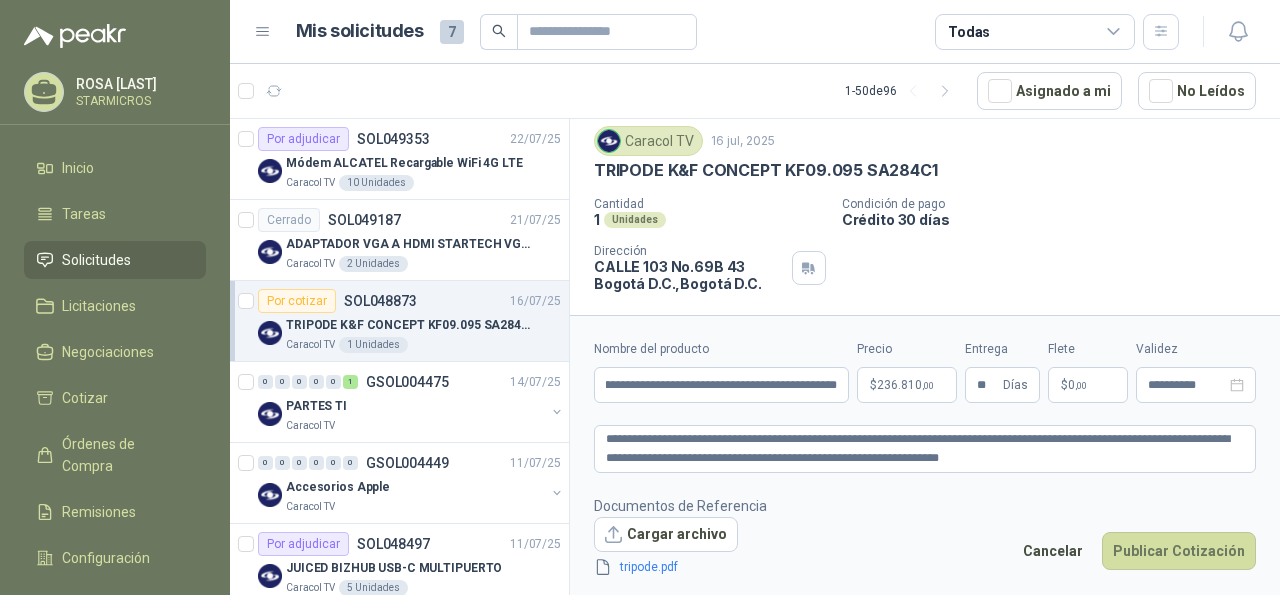 click on "Documentos de Referencia Cargar archivo tripode.pdf Cancelar Publicar Cotización" at bounding box center (925, 537) 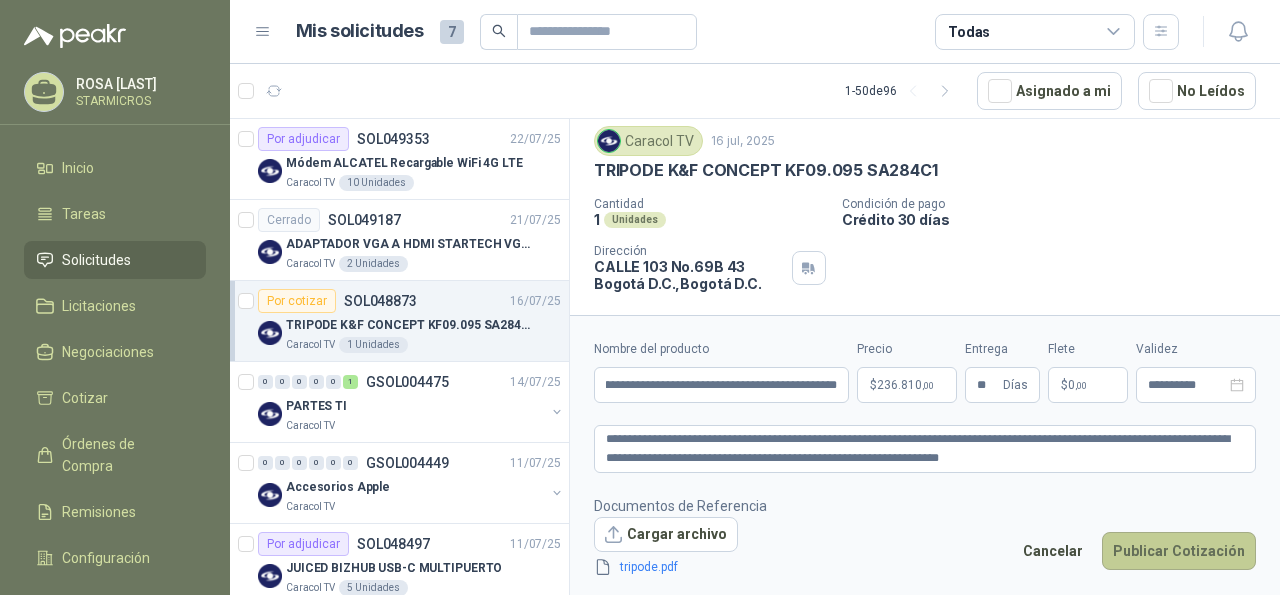 click on "Publicar Cotización" at bounding box center [1179, 551] 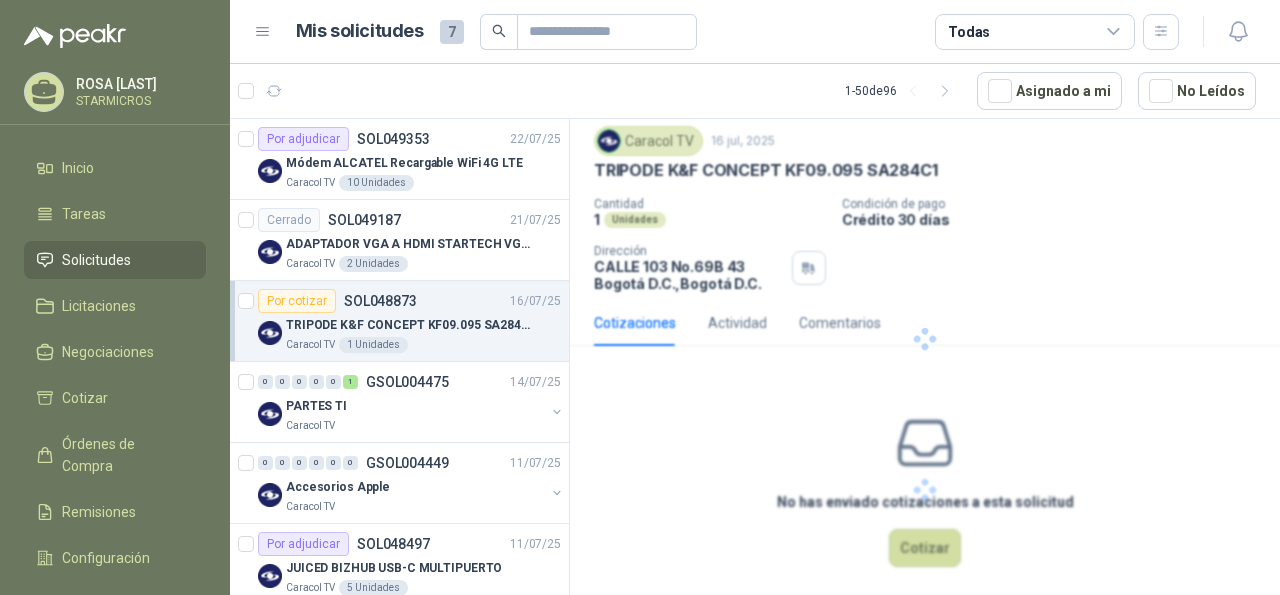 scroll, scrollTop: 0, scrollLeft: 0, axis: both 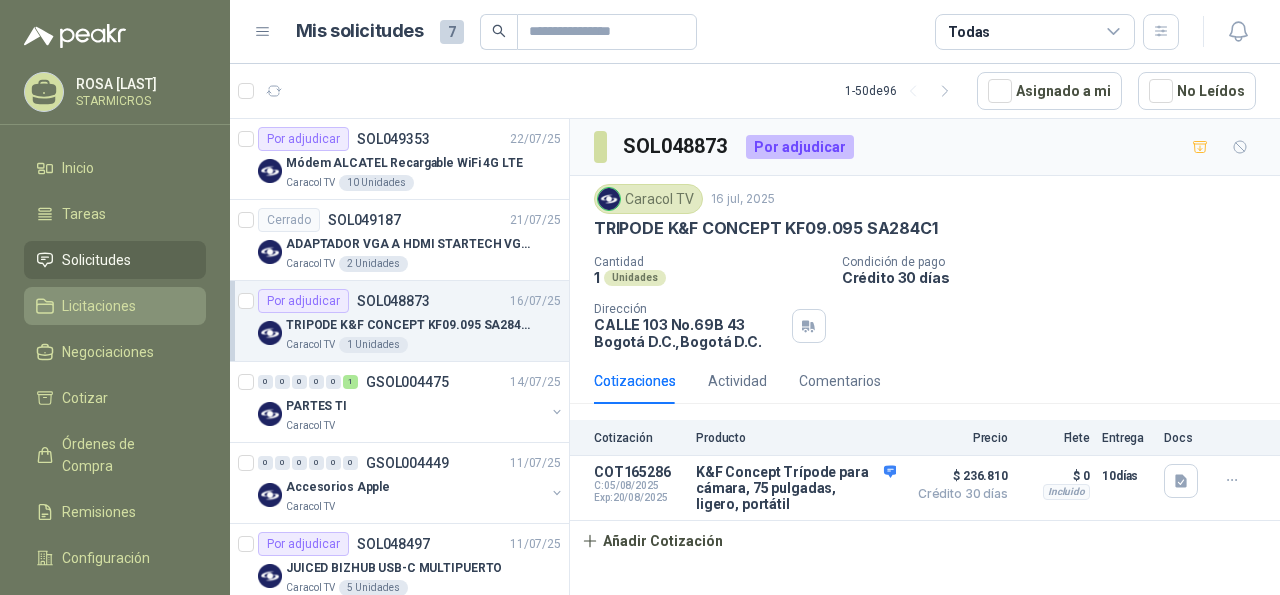 click on "Licitaciones" at bounding box center [99, 306] 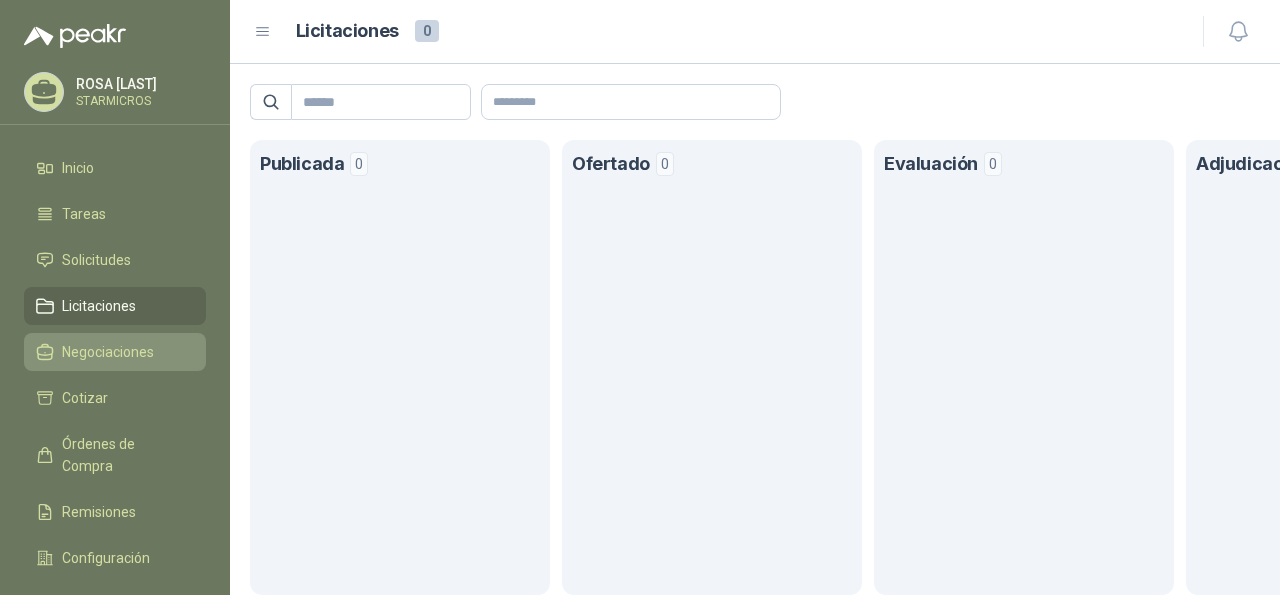 click on "Negociaciones" at bounding box center (108, 352) 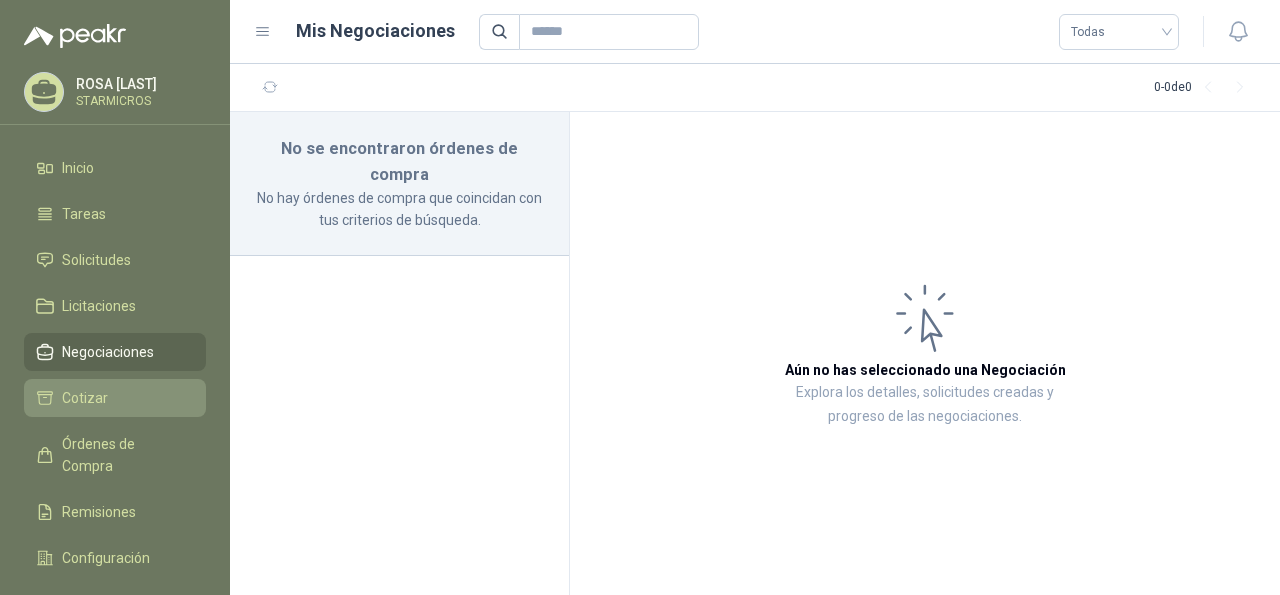click on "Cotizar" at bounding box center [115, 398] 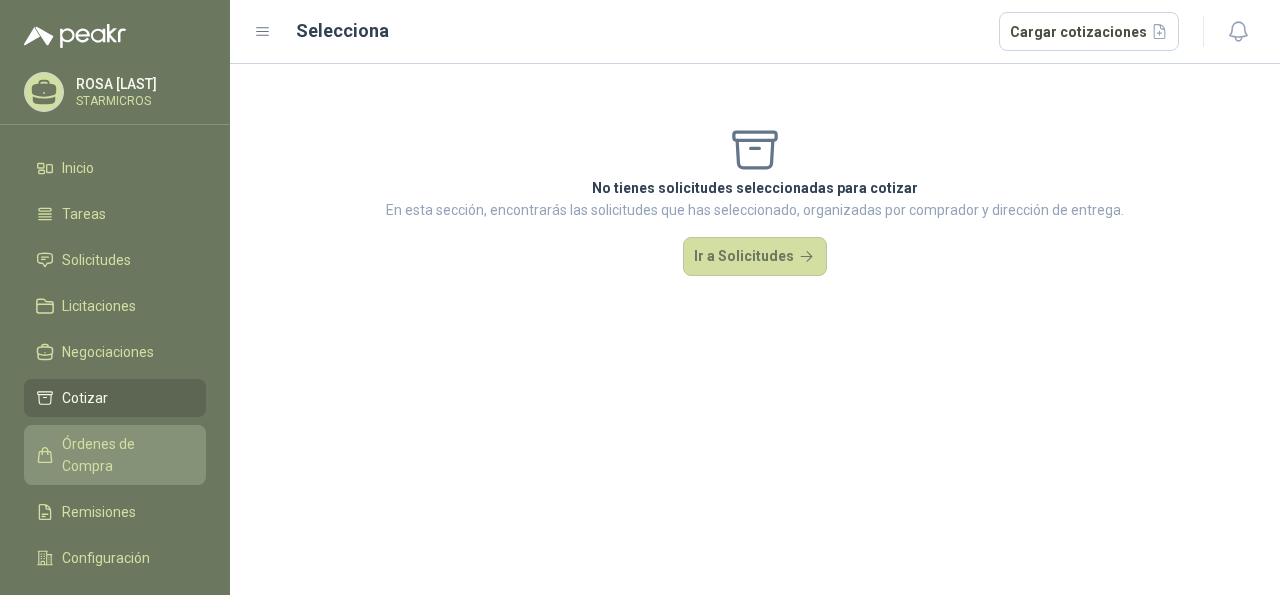click on "Órdenes de Compra" at bounding box center (124, 455) 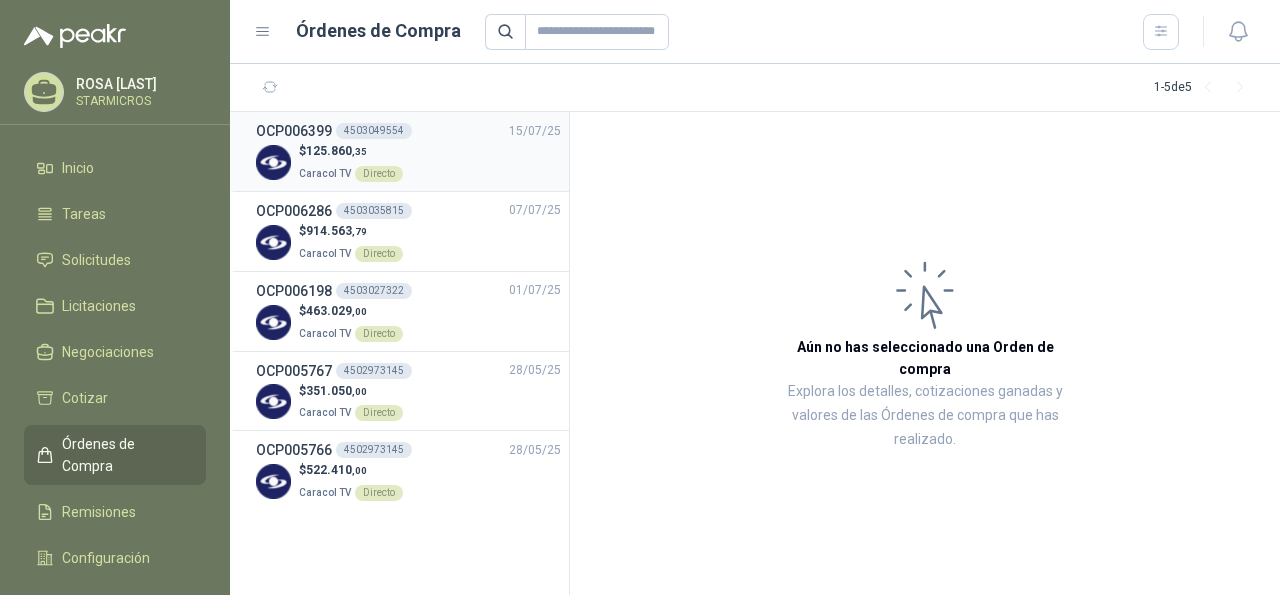 click on "$  125.860 ,35 Caracol TV Directo" at bounding box center [408, 162] 